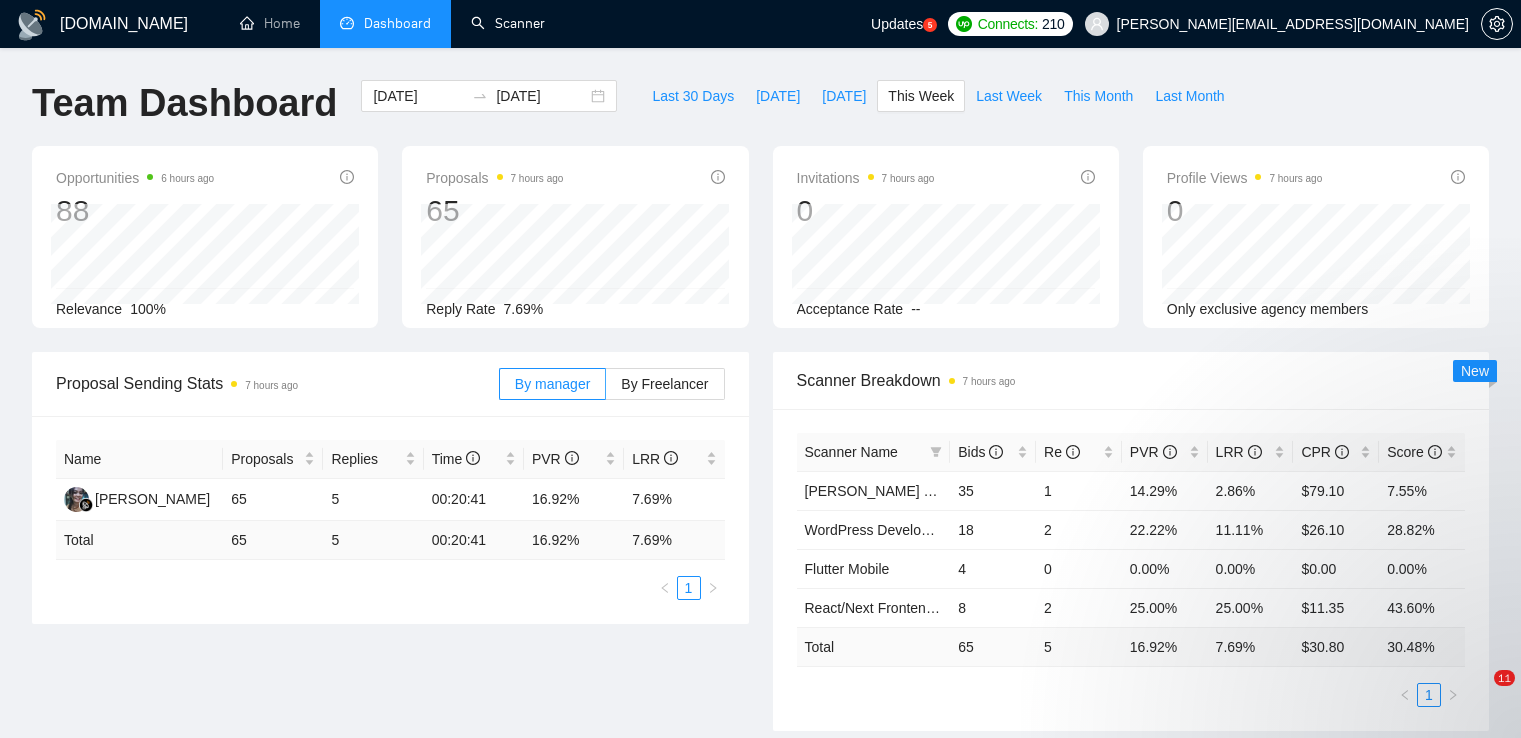 scroll, scrollTop: 0, scrollLeft: 0, axis: both 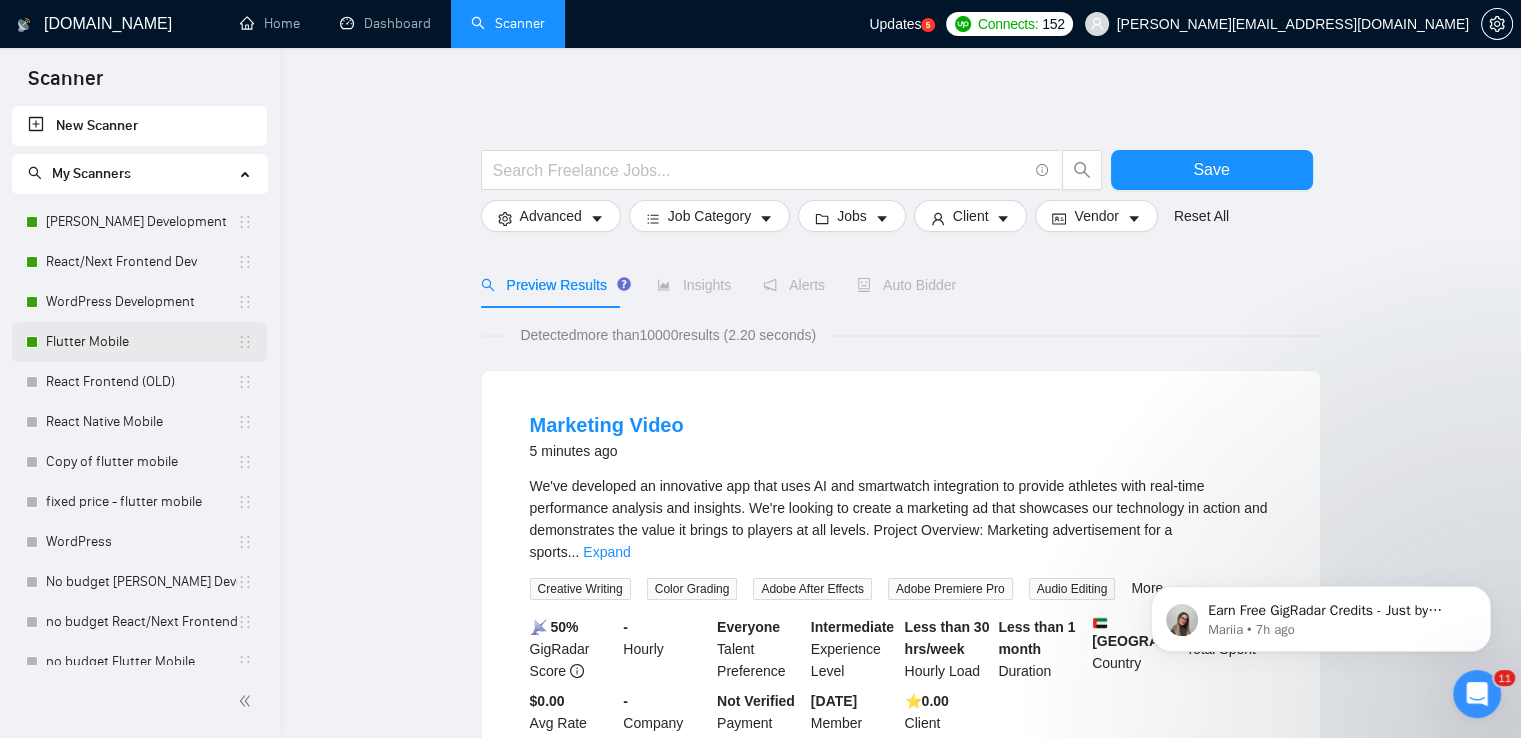 click on "Flutter Mobile" at bounding box center (141, 342) 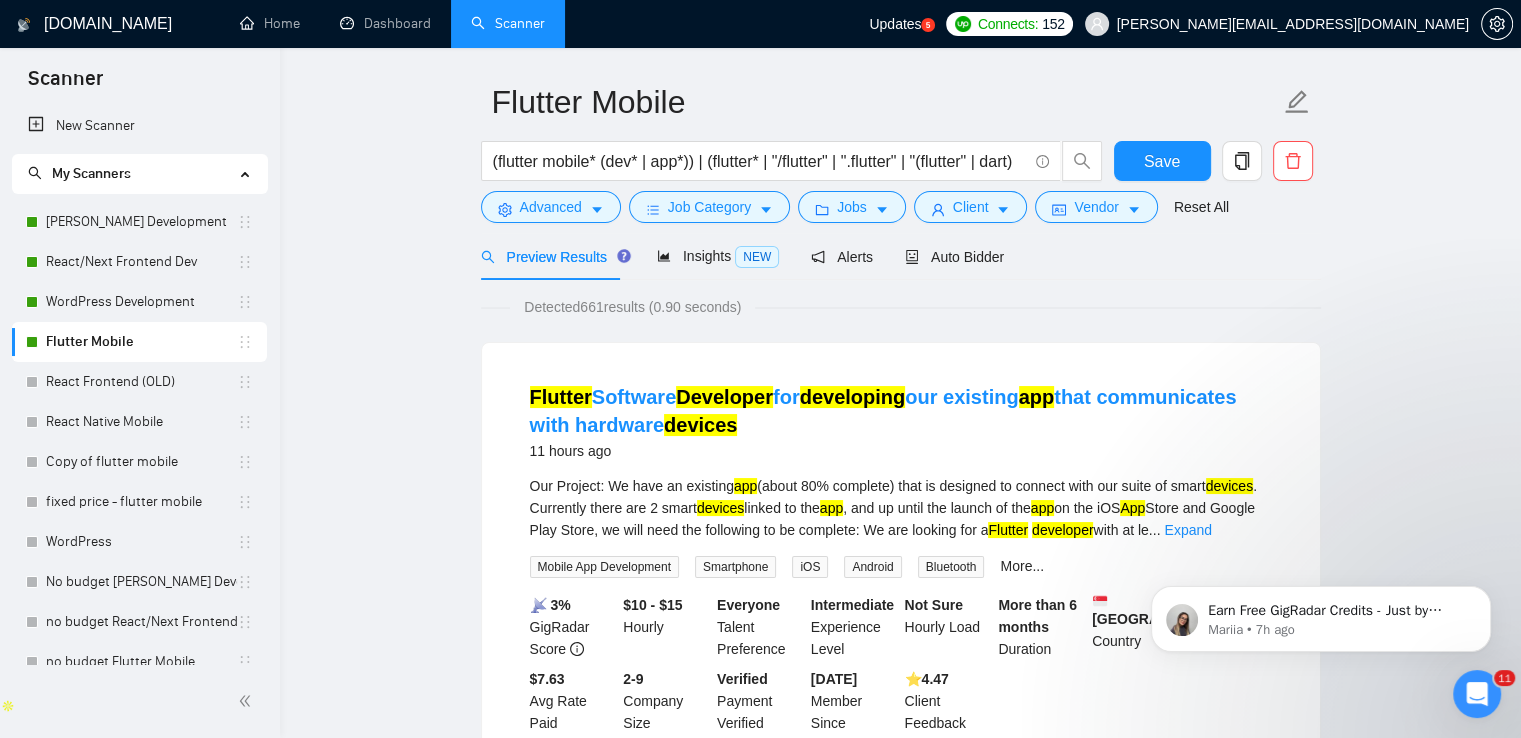 scroll, scrollTop: 0, scrollLeft: 0, axis: both 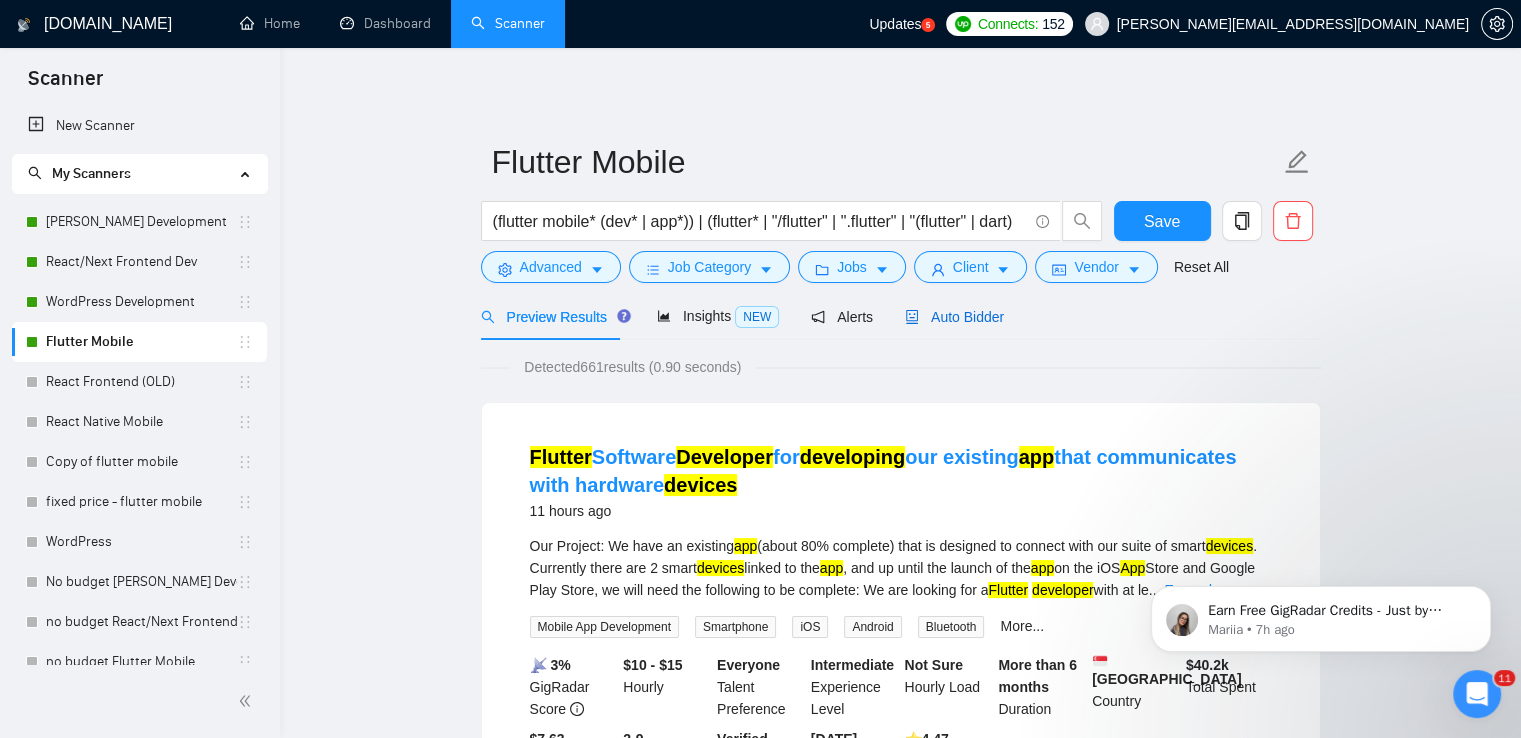 click on "Auto Bidder" at bounding box center [954, 317] 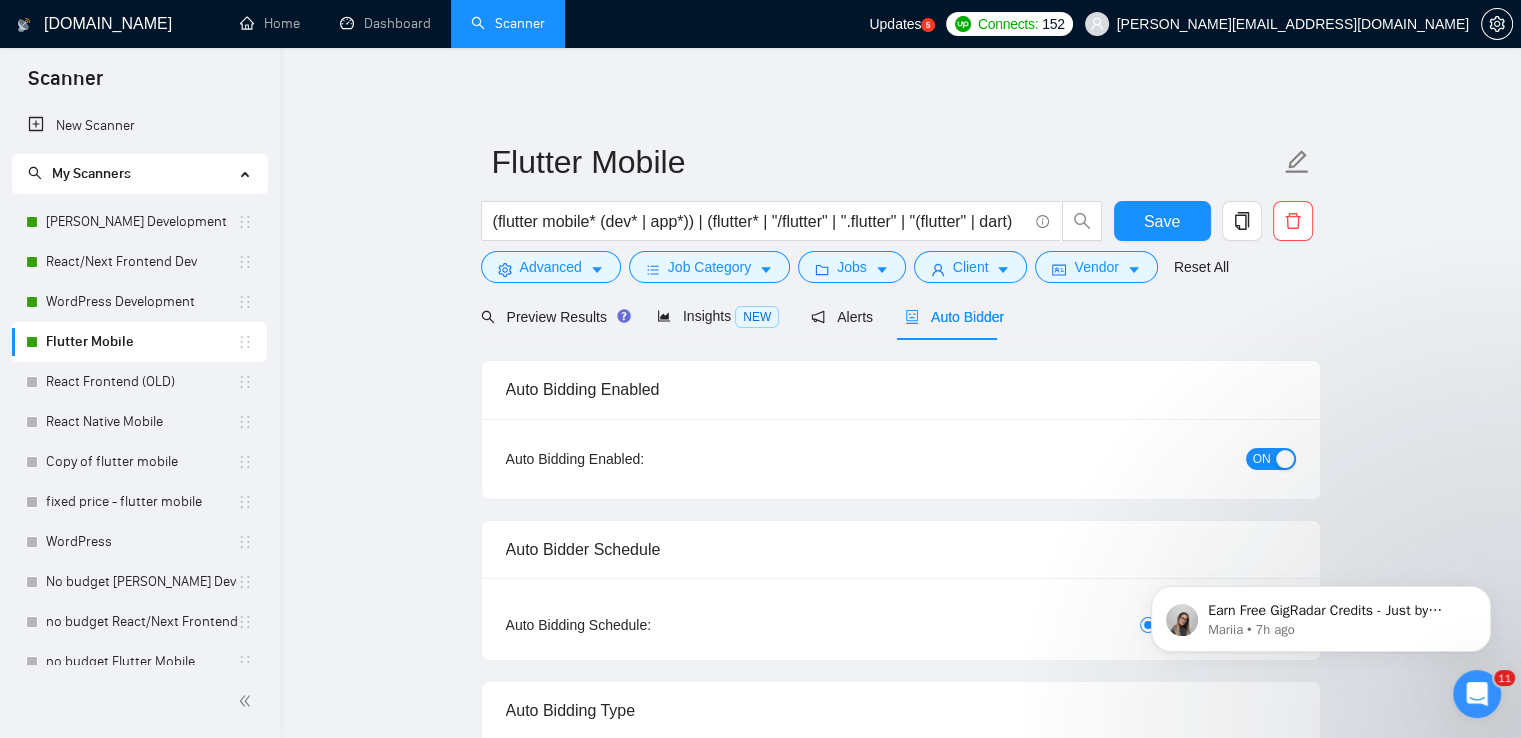 click on "ON" at bounding box center [1262, 459] 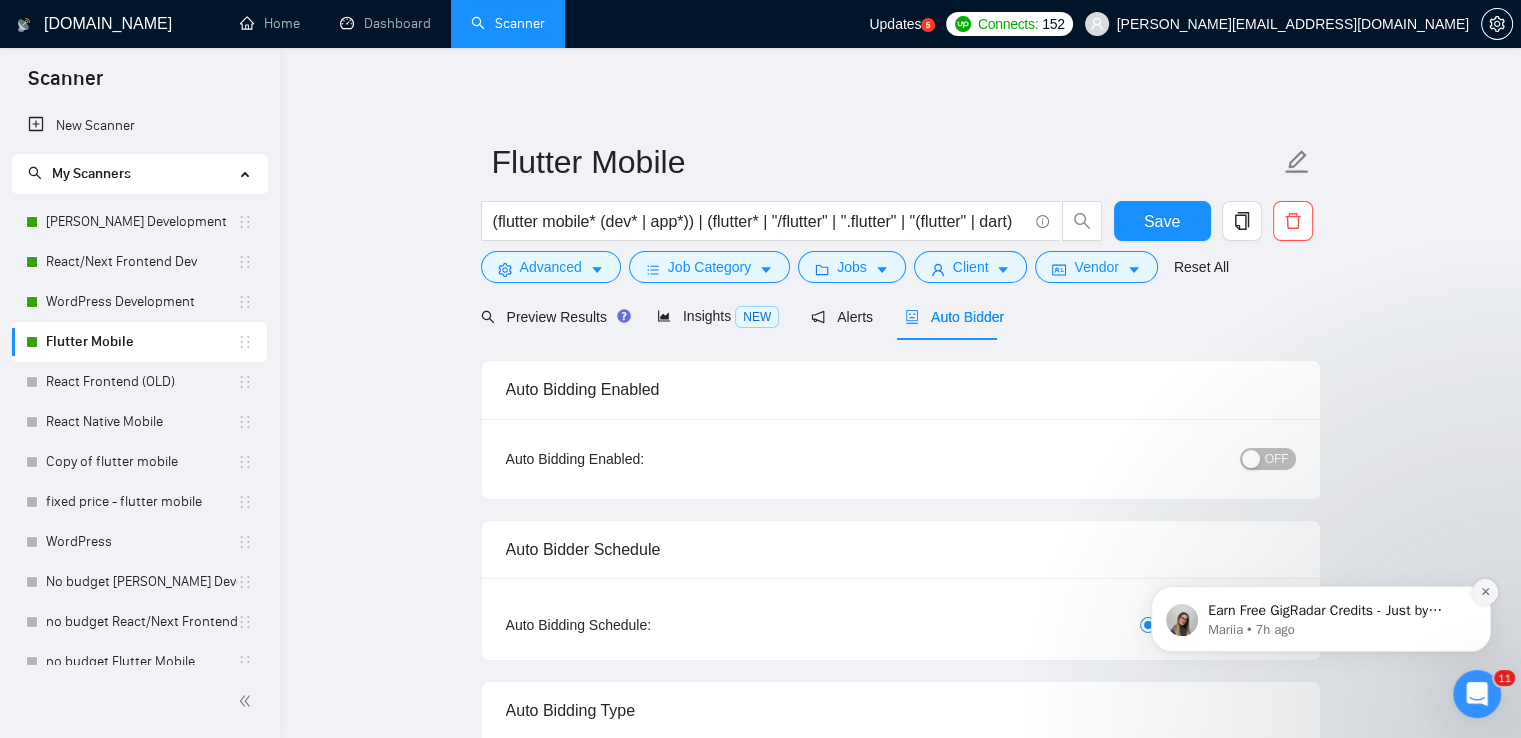 click 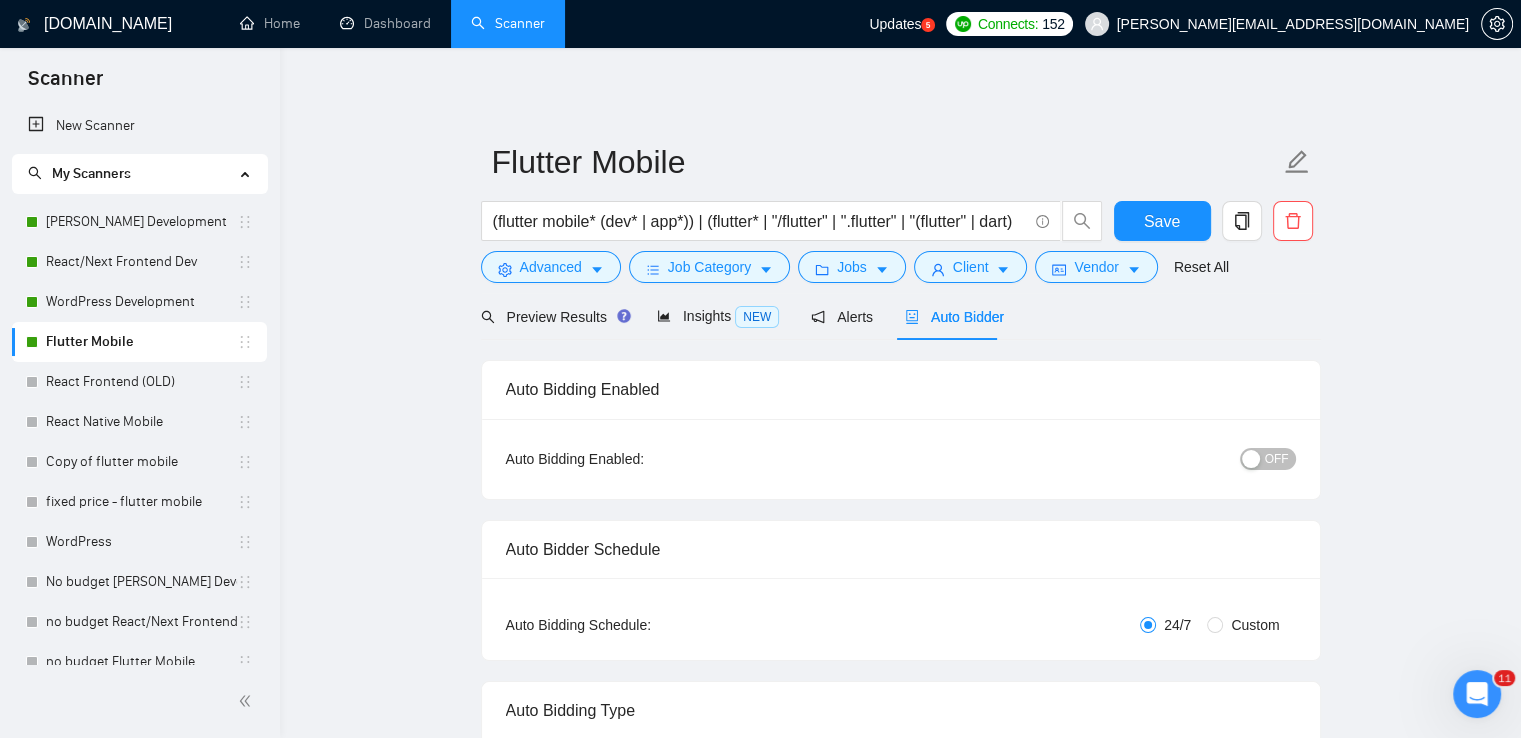 click on "Flutter Mobile (flutter mobile* (dev* | app*)) | (flutter* | "/flutter" | ".flutter" | "(flutter" | dart) Save Advanced   Job Category   Jobs   Client   Vendor   Reset All Preview Results Insights NEW Alerts Auto Bidder Auto Bidding Enabled Auto Bidding Enabled: OFF Auto Bidder Schedule Auto Bidding Type: Automated (recommended) Semi-automated Auto Bidding Schedule: 24/7 Custom Custom Auto Bidder Schedule Repeat every week [DATE] [DATE] [DATE] [DATE] [DATE] [DATE] [DATE] Active Hours ( [GEOGRAPHIC_DATA]/[GEOGRAPHIC_DATA] ): From: To: ( 24  hours) [GEOGRAPHIC_DATA]/[GEOGRAPHIC_DATA] Auto Bidding Type Select your bidding algorithm: Choose the algorithm for you bidding. The price per proposal does not include your connects expenditure. Template Bidder Works great for narrow segments and short cover letters that don't change. 0.50  credits / proposal Sardor AI 🤖 Personalise your cover letter with ai [placeholders] 1.00  credits / proposal Experimental Laziza AI  👑   NEW   Learn more 2.00  credits / proposal 25.35 credits savings Select team:" at bounding box center (900, 2480) 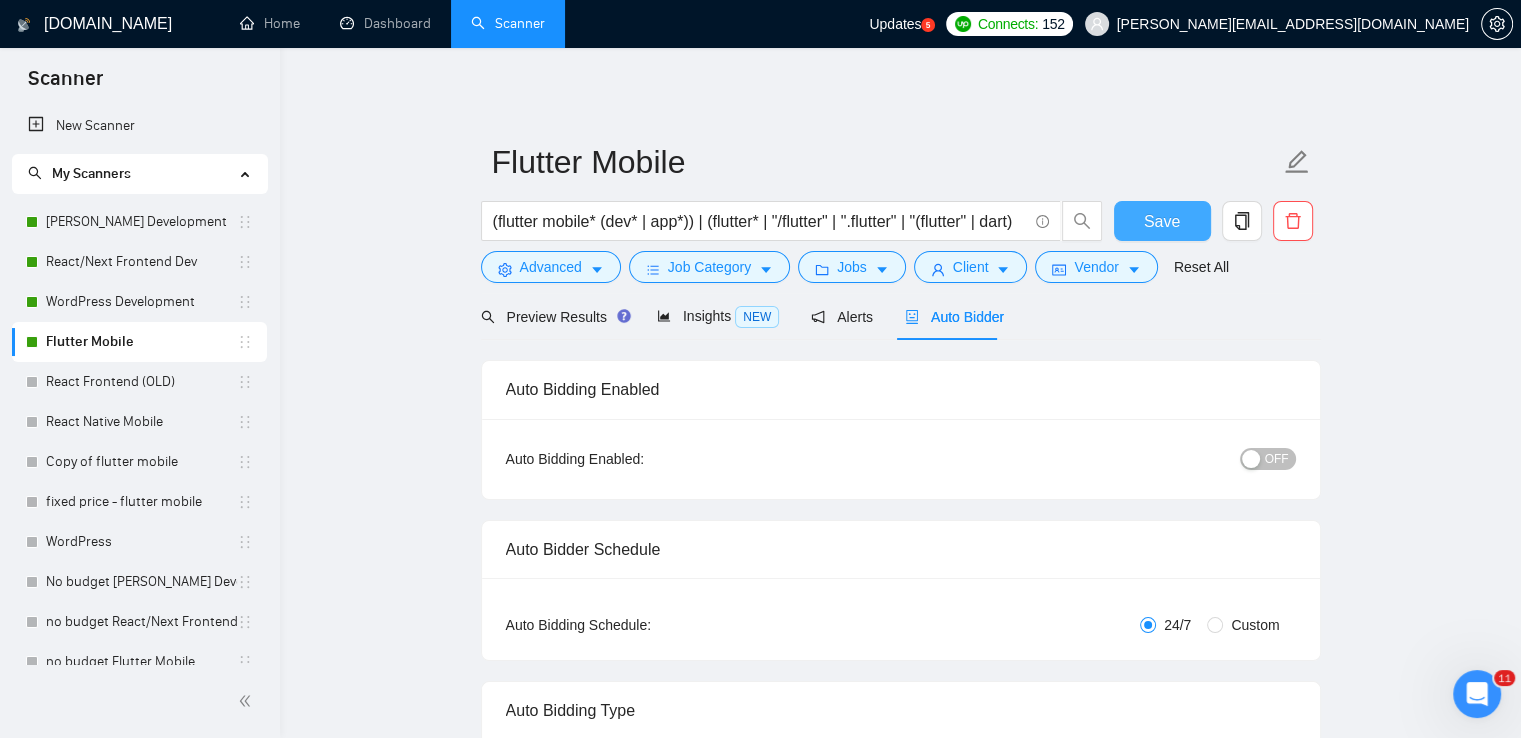 click on "Save" at bounding box center [1162, 221] 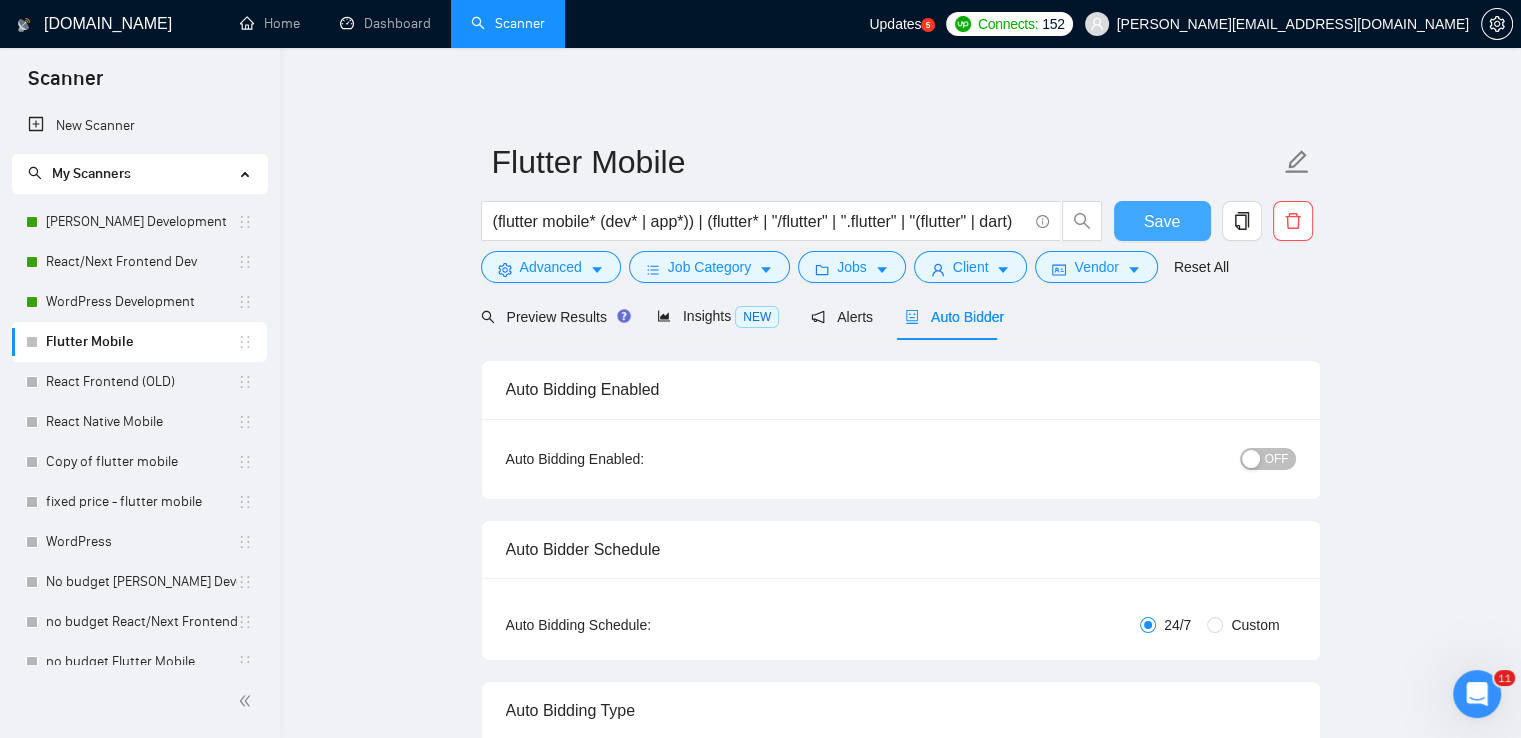 type 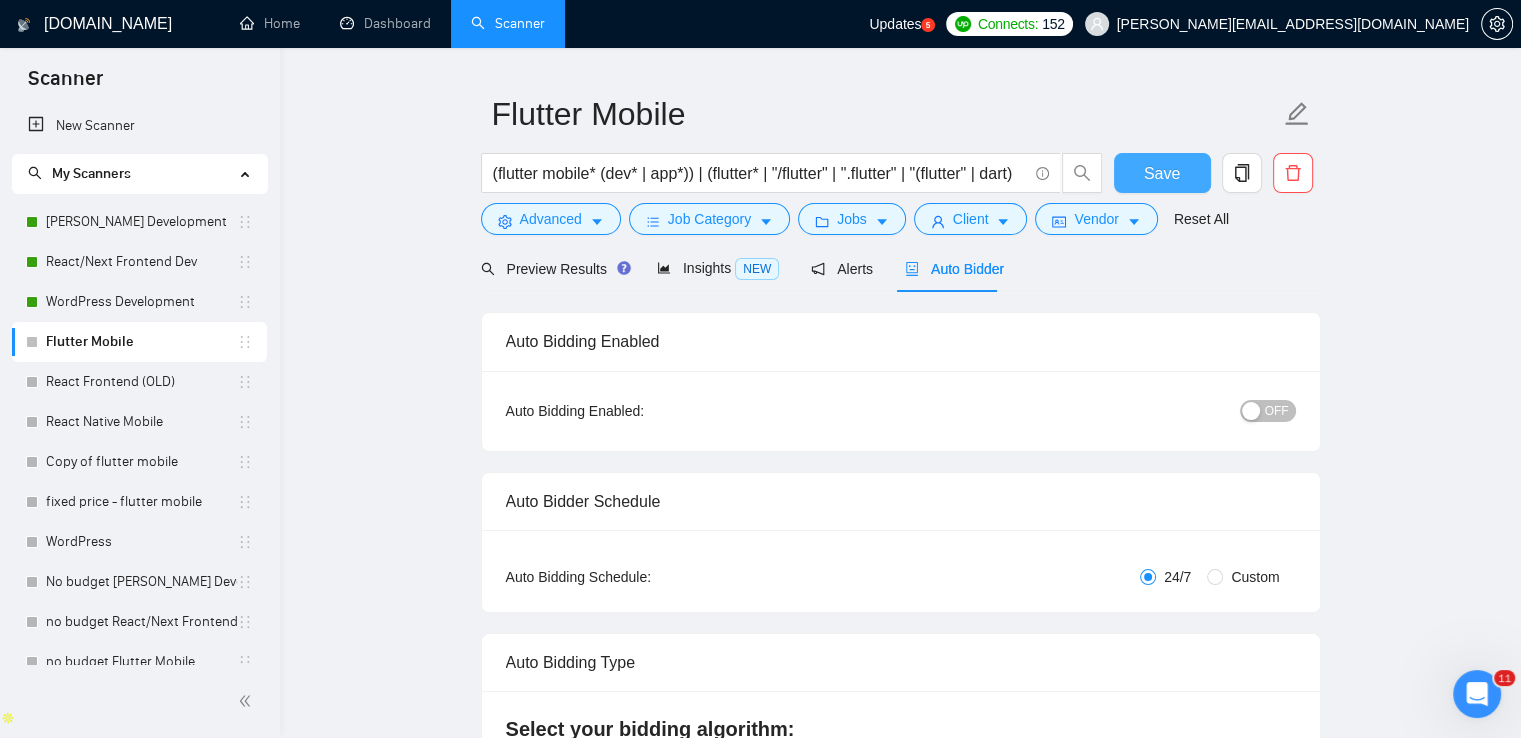 scroll, scrollTop: 0, scrollLeft: 0, axis: both 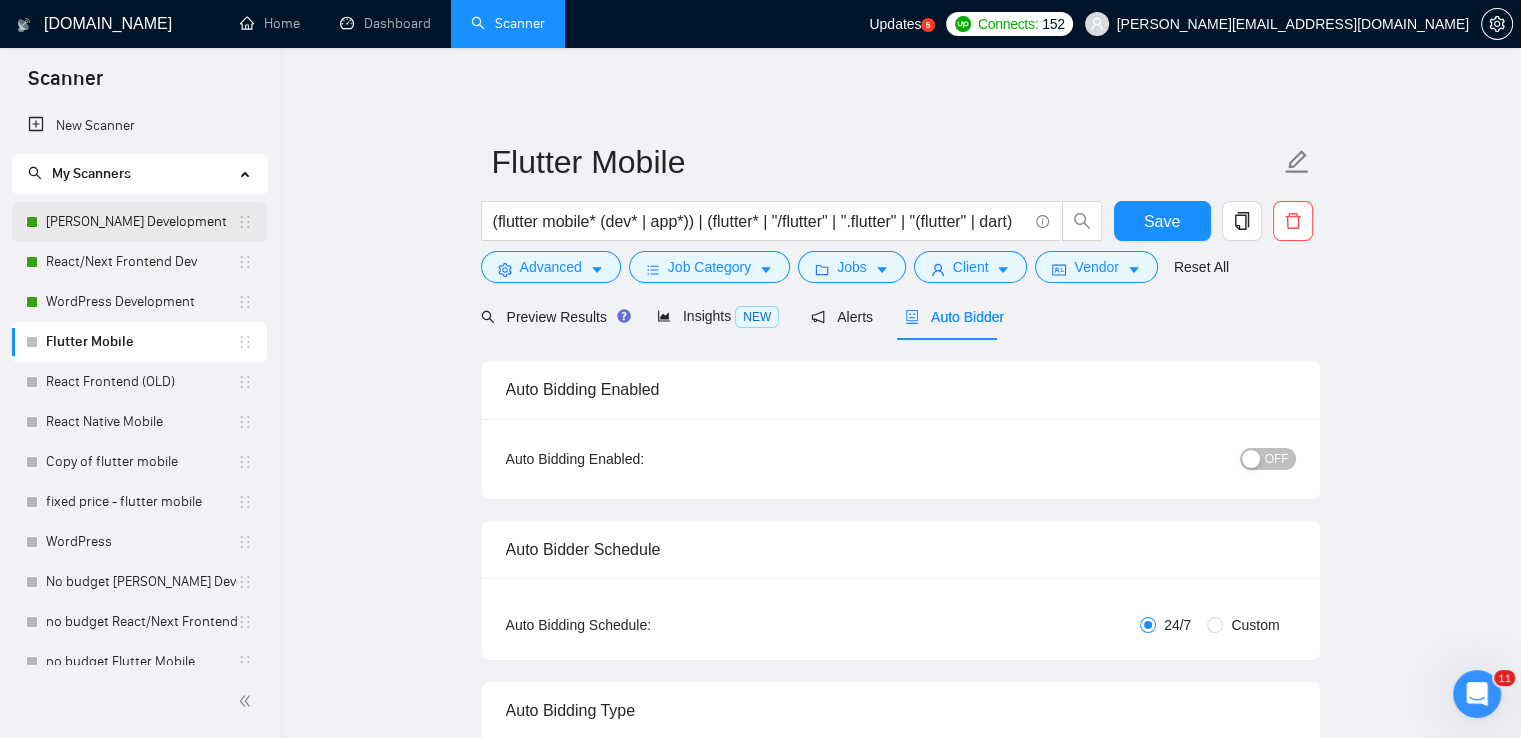 click on "[PERSON_NAME] Development" at bounding box center [141, 222] 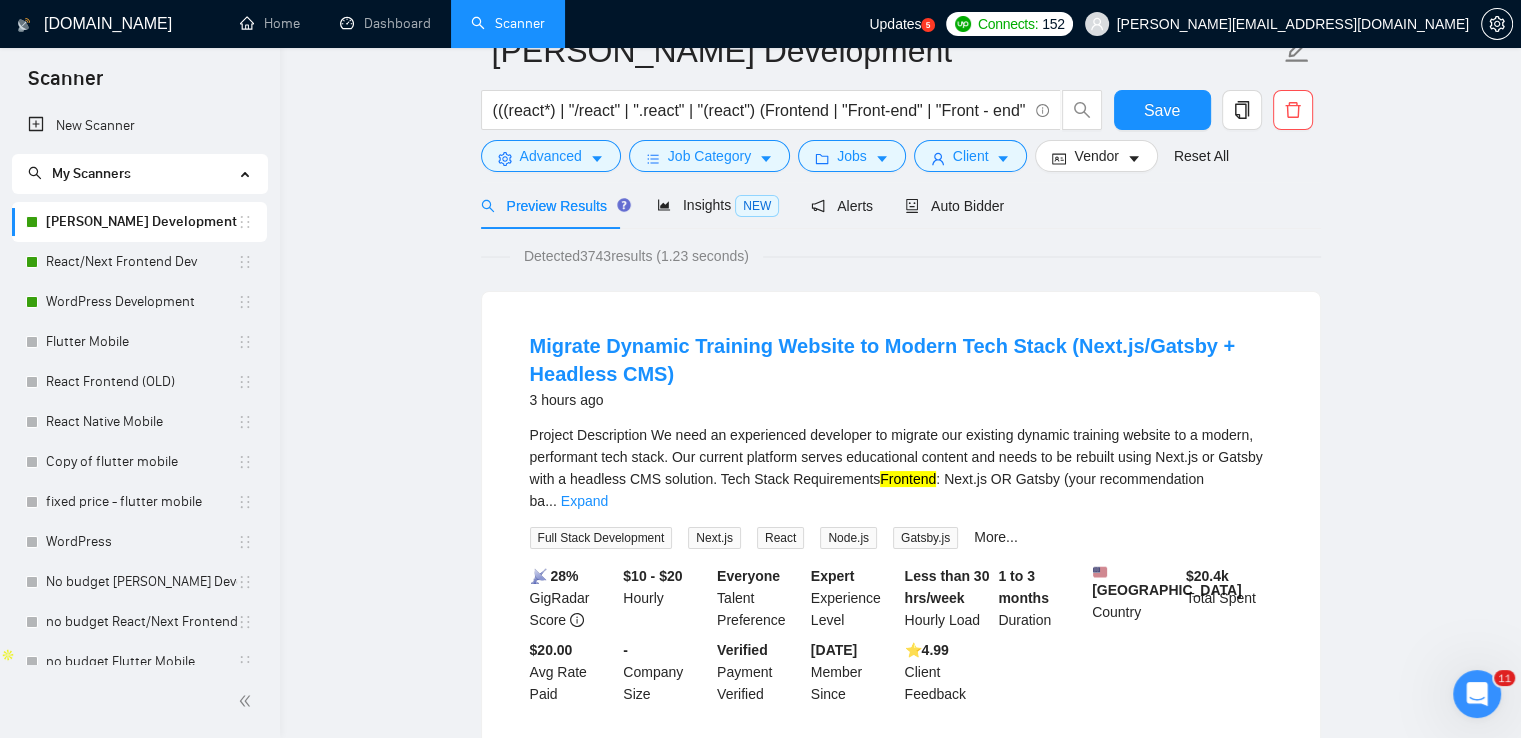 scroll, scrollTop: 0, scrollLeft: 0, axis: both 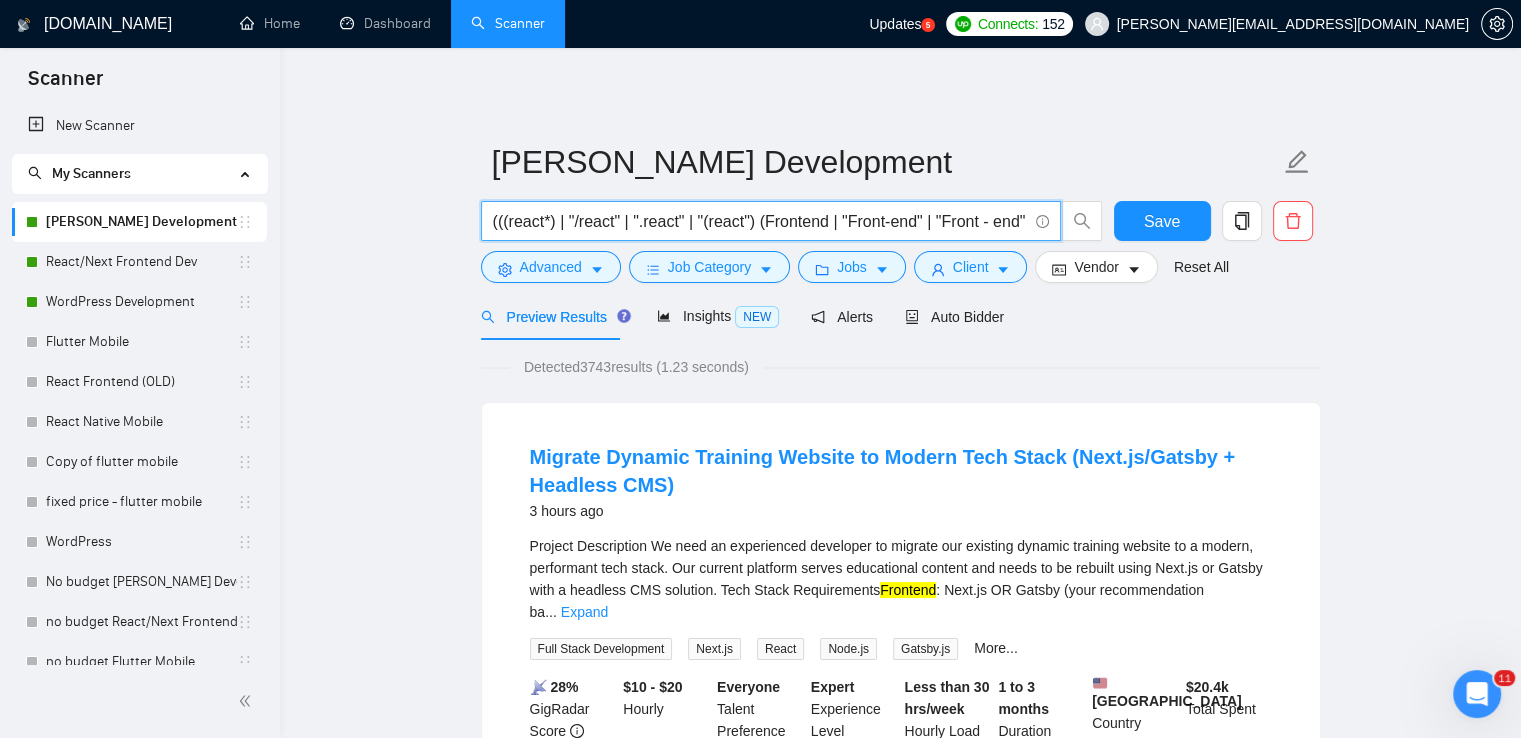 click on "(((react*) | "/react" | ".react" | "(react") (Frontend | "Front-end" | "Front - end" | "Front end")) | ((node* | "/node" | ".node" | "(node") (Backend* | "Back-end" | "Back - end" | "Back end"))" at bounding box center (760, 221) 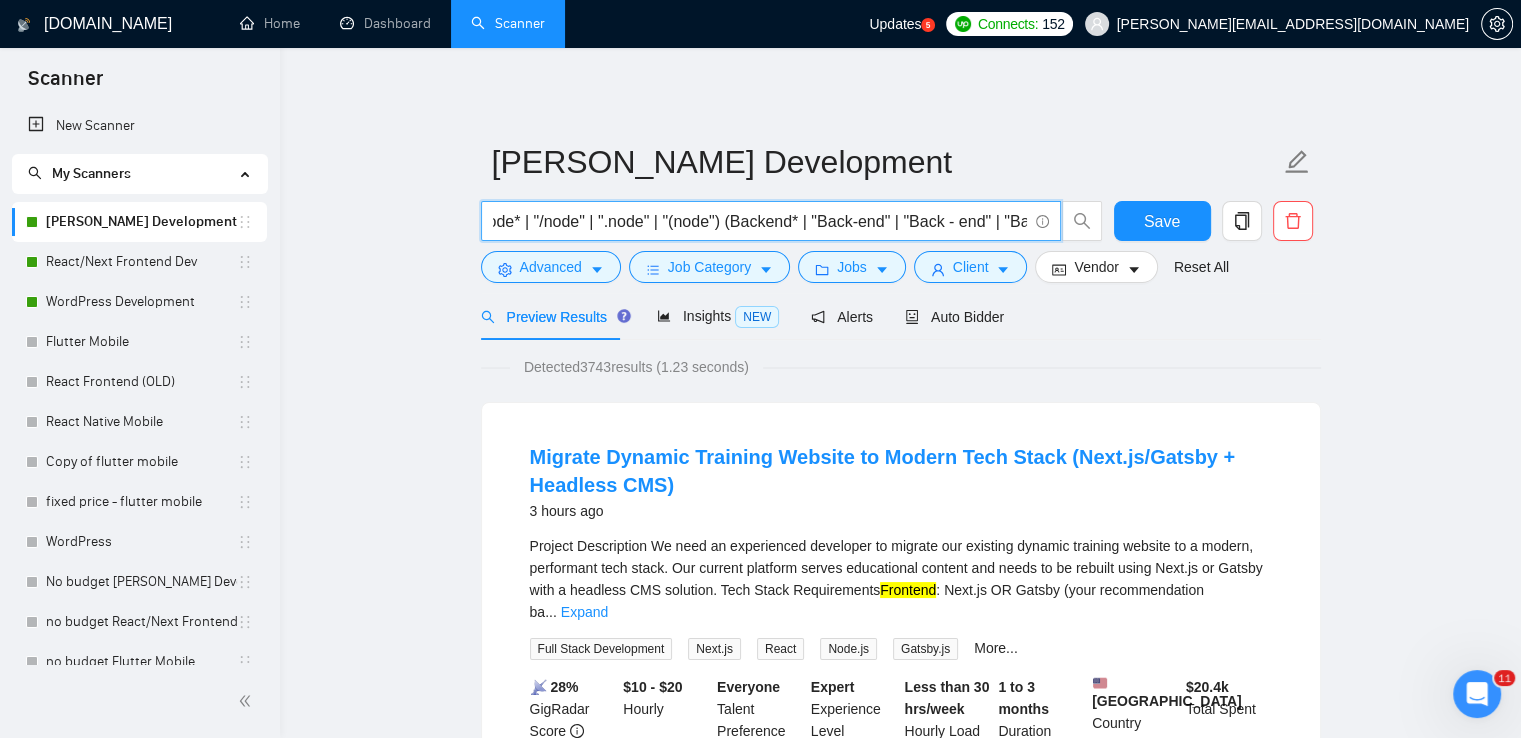 scroll, scrollTop: 0, scrollLeft: 736, axis: horizontal 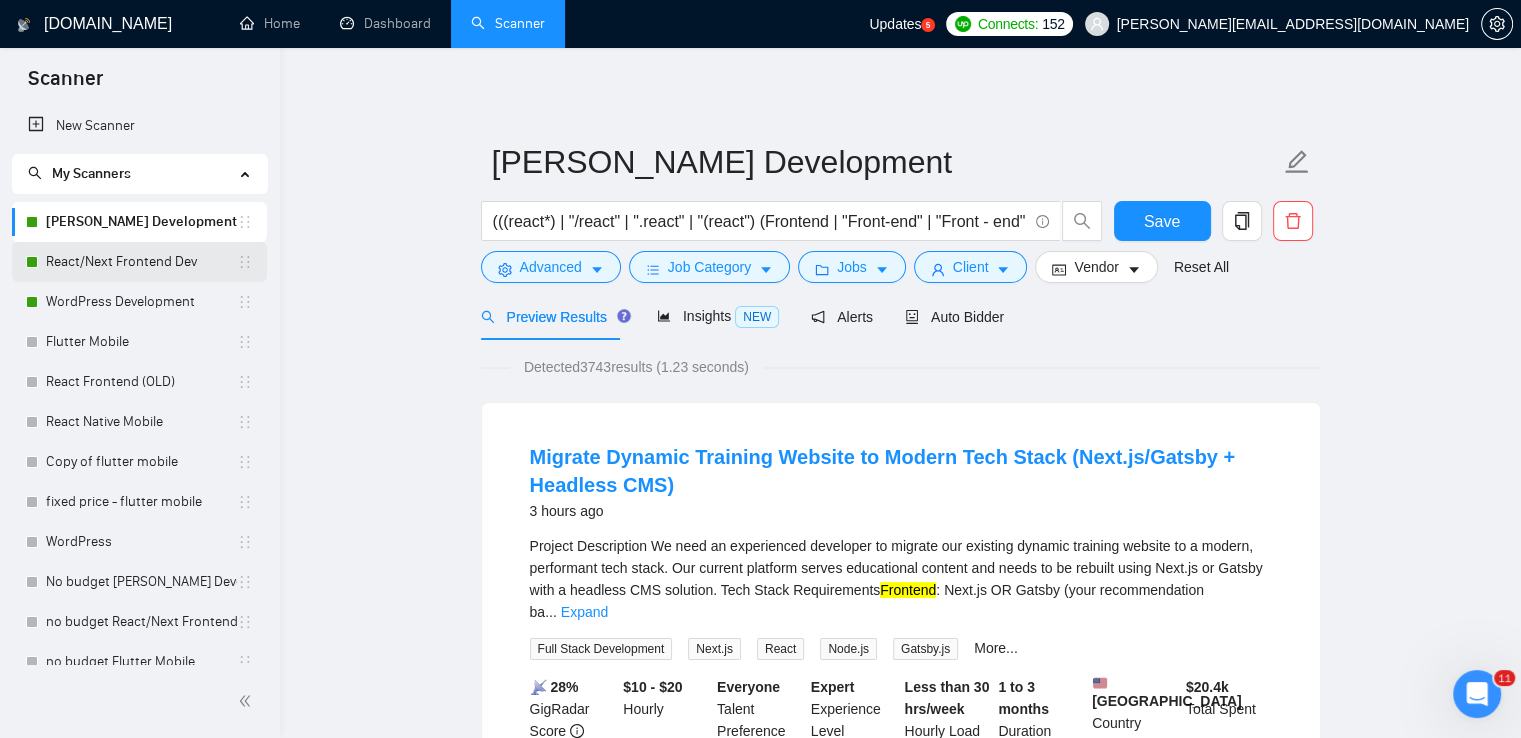 click on "React/Next Frontend Dev" at bounding box center (141, 262) 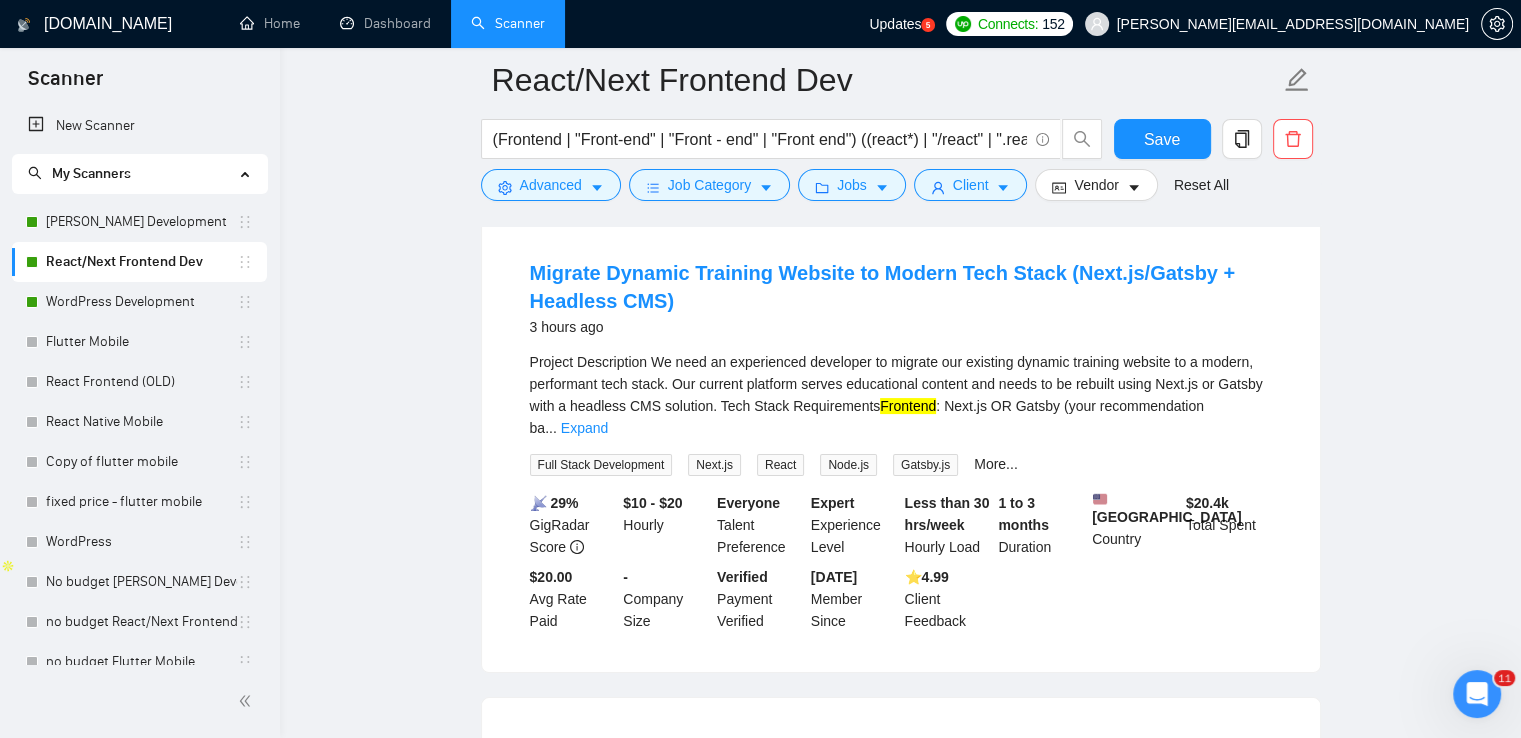 scroll, scrollTop: 100, scrollLeft: 0, axis: vertical 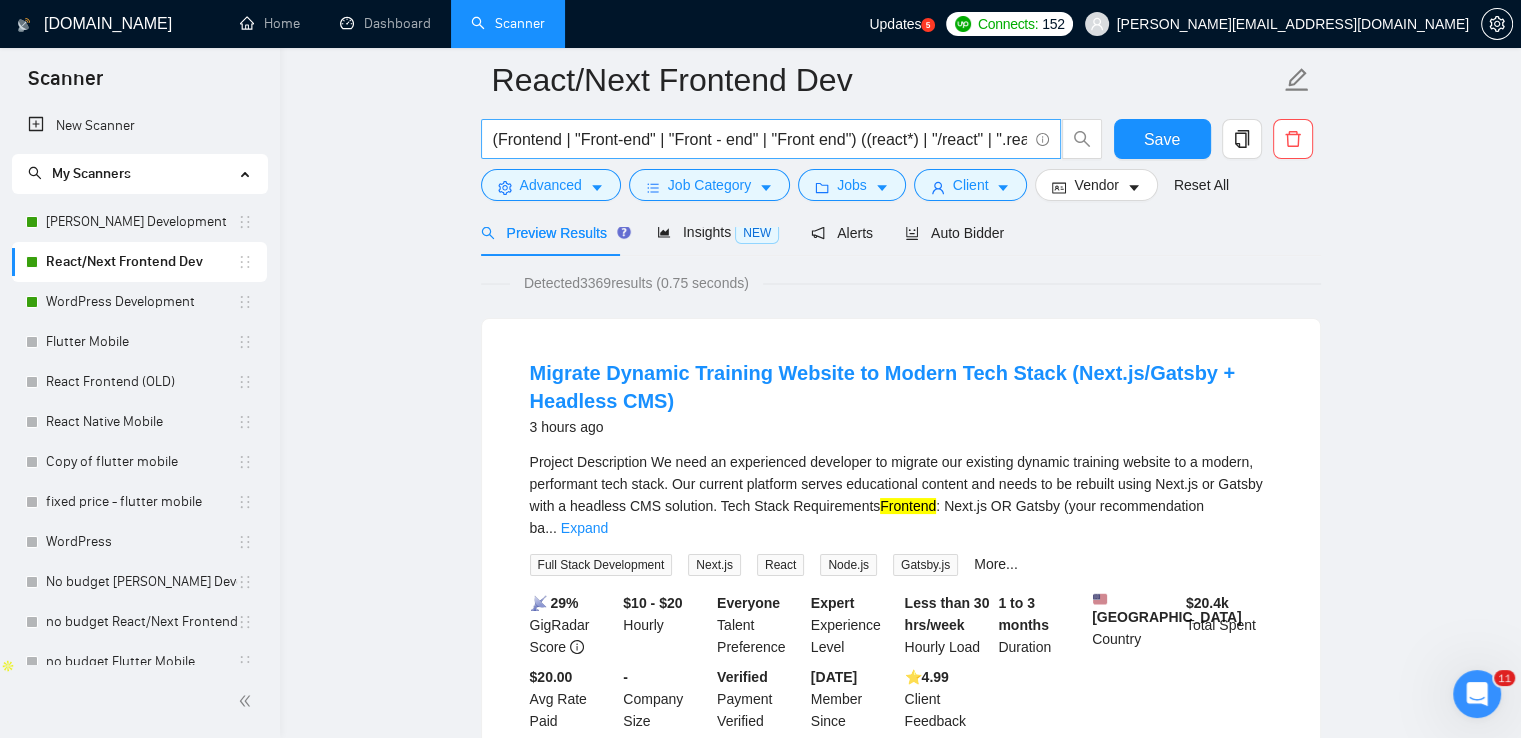 click on "(Frontend | "Front-end" | "Front - end" | "Front end") ((react*) | "/react" | ".react" | "(react")" at bounding box center (760, 139) 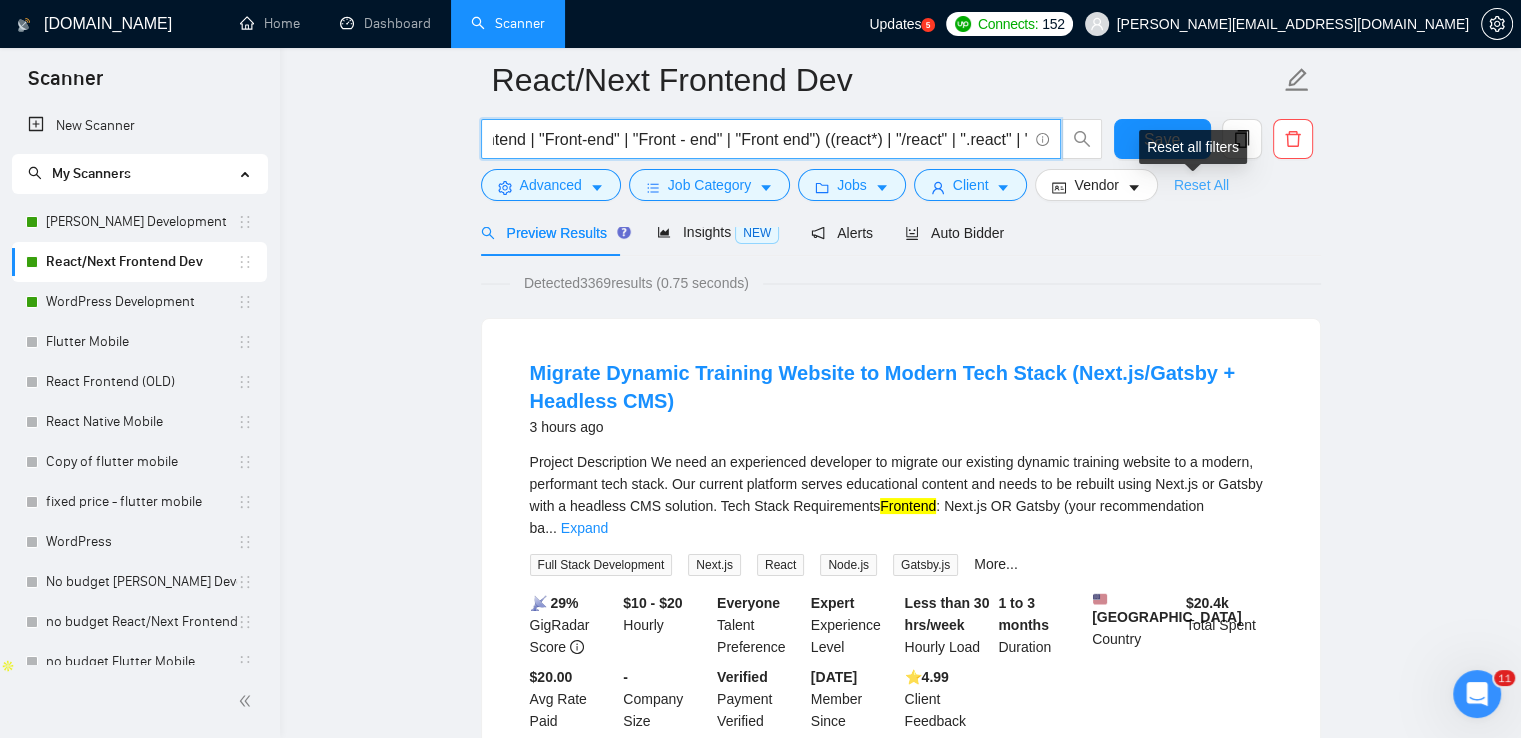 scroll, scrollTop: 0, scrollLeft: 92, axis: horizontal 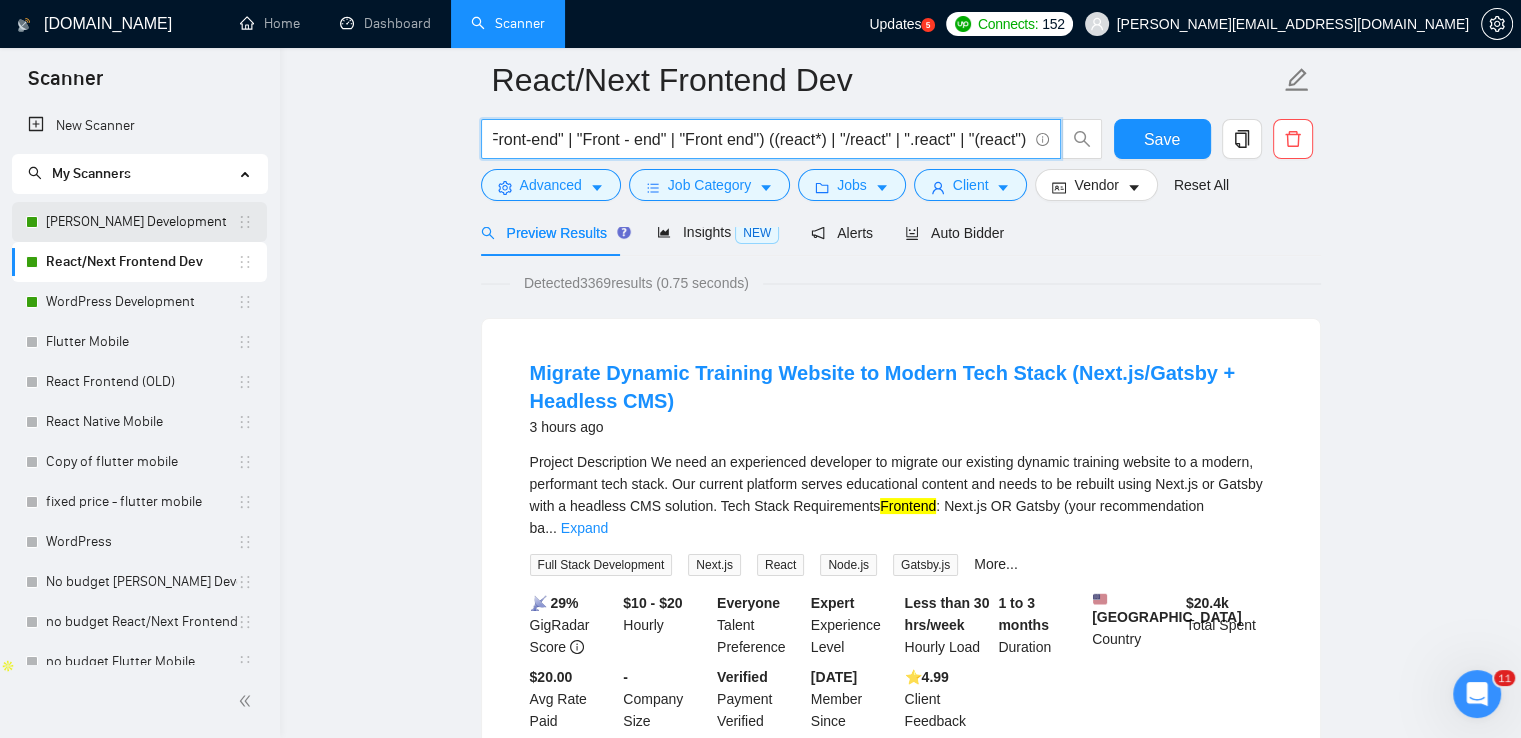click on "[PERSON_NAME] Development" at bounding box center [141, 222] 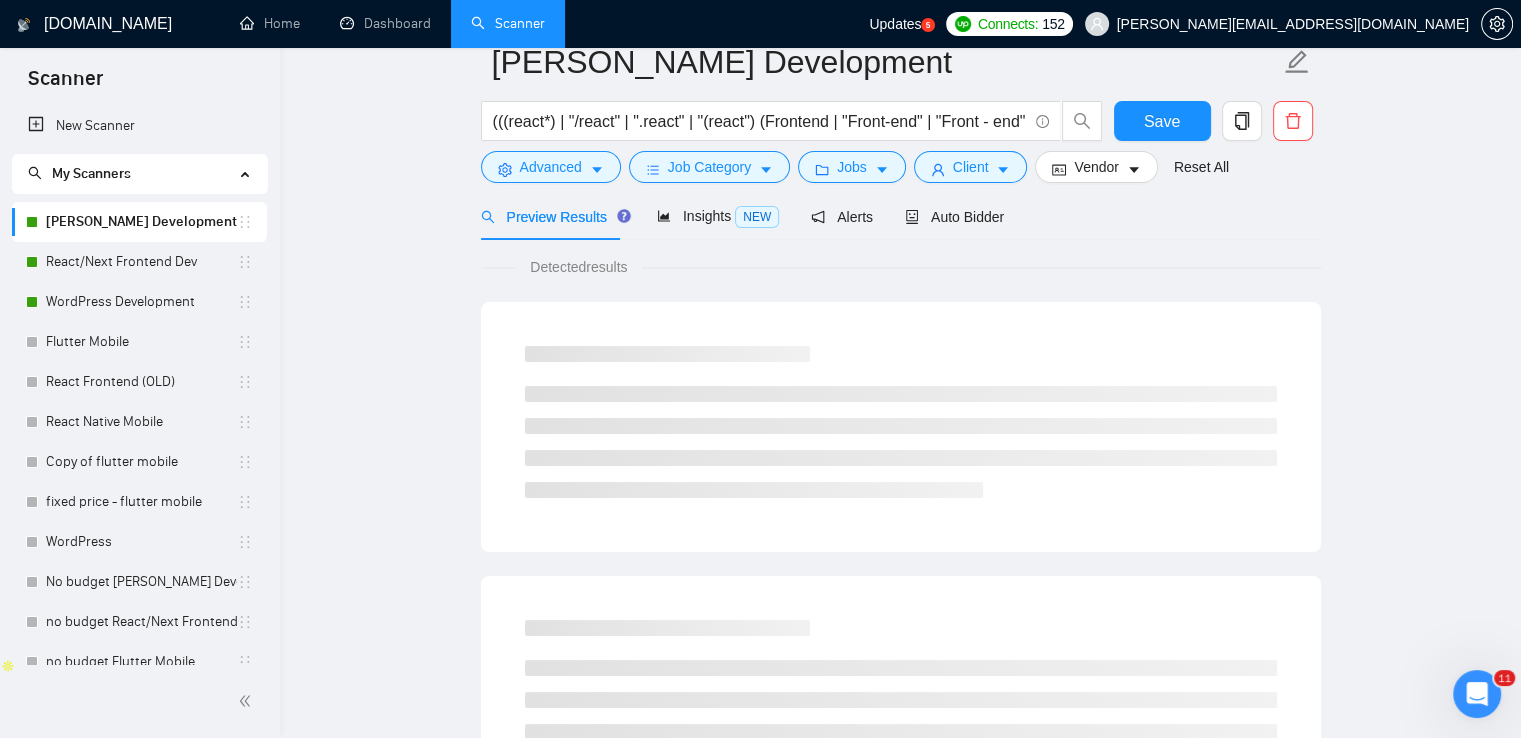 scroll, scrollTop: 0, scrollLeft: 0, axis: both 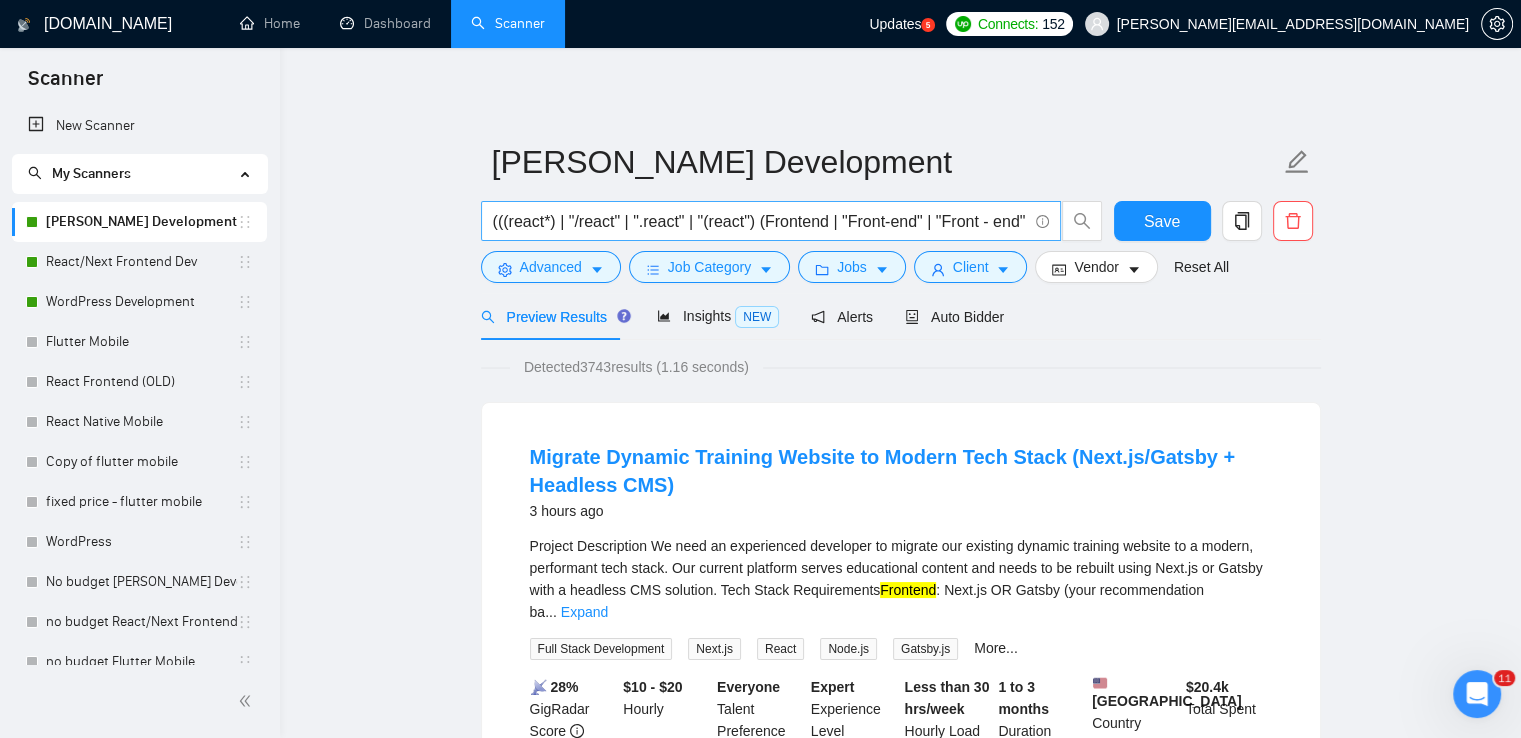 click on "(((react*) | "/react" | ".react" | "(react") (Frontend | "Front-end" | "Front - end" | "Front end")) | ((node* | "/node" | ".node" | "(node") (Backend* | "Back-end" | "Back - end" | "Back end"))" at bounding box center [760, 221] 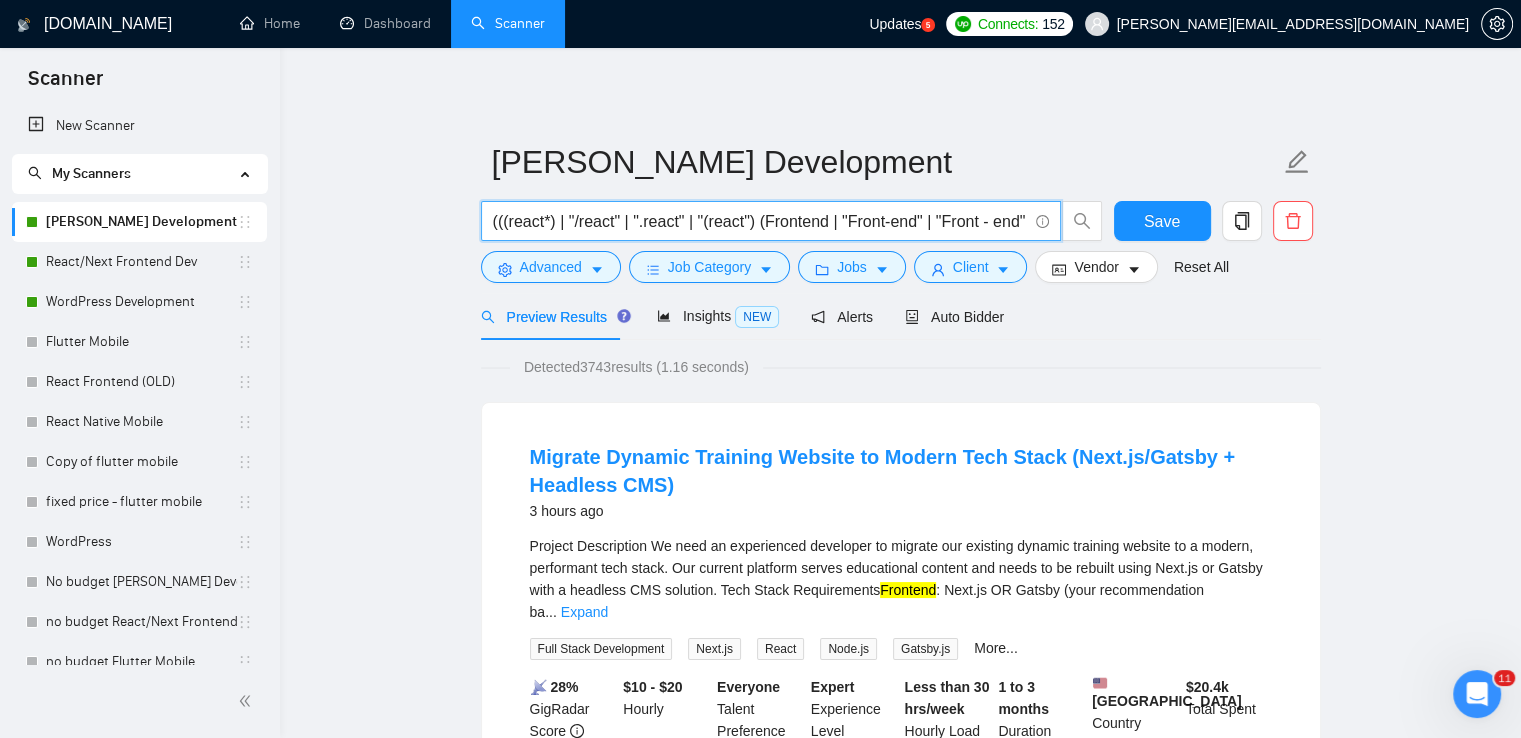 click on "(((react*) | "/react" | ".react" | "(react") (Frontend | "Front-end" | "Front - end" | "Front end")) | ((node* | "/node" | ".node" | "(node") (Backend* | "Back-end" | "Back - end" | "Back end"))" at bounding box center [760, 221] 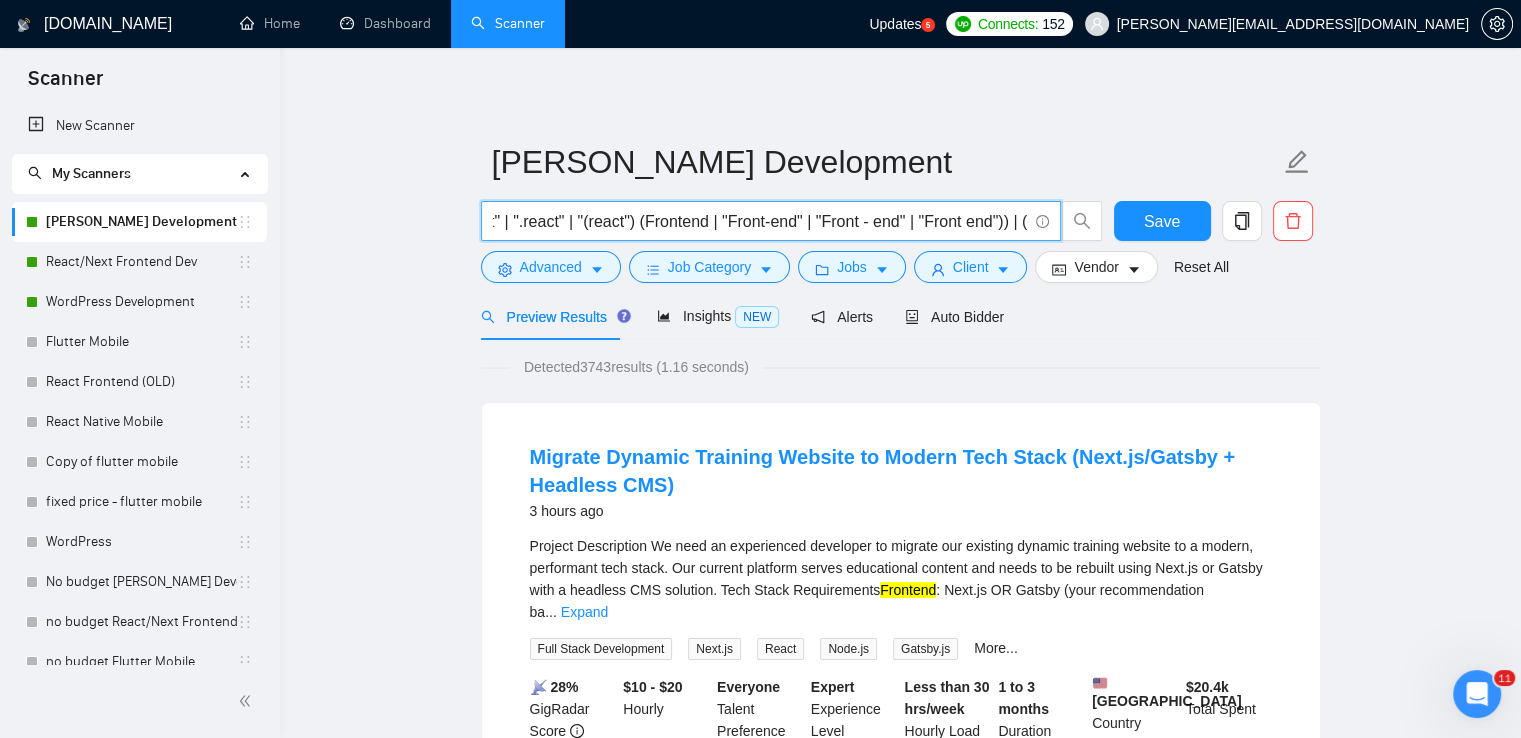 scroll, scrollTop: 0, scrollLeft: 125, axis: horizontal 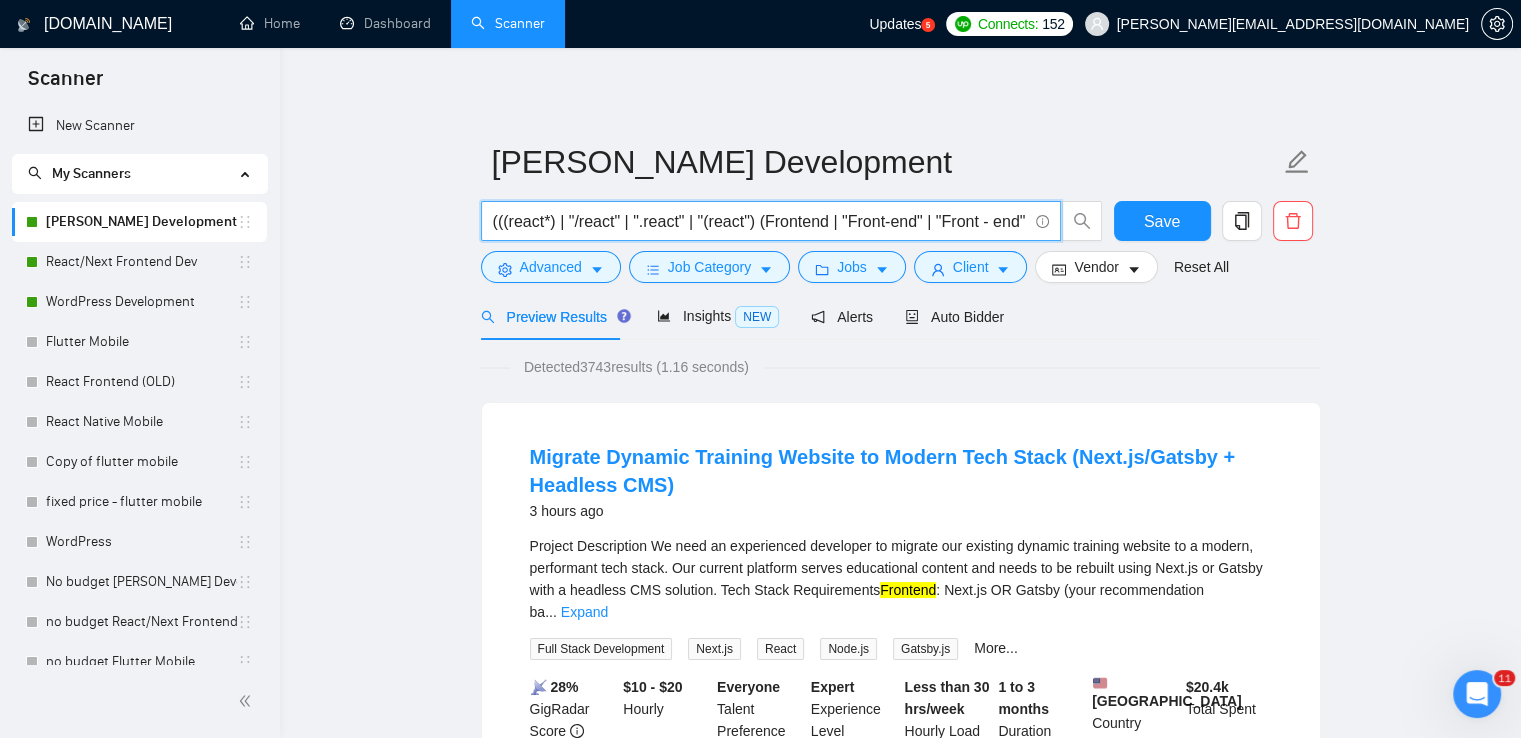 drag, startPoint x: 1016, startPoint y: 221, endPoint x: 457, endPoint y: 207, distance: 559.1753 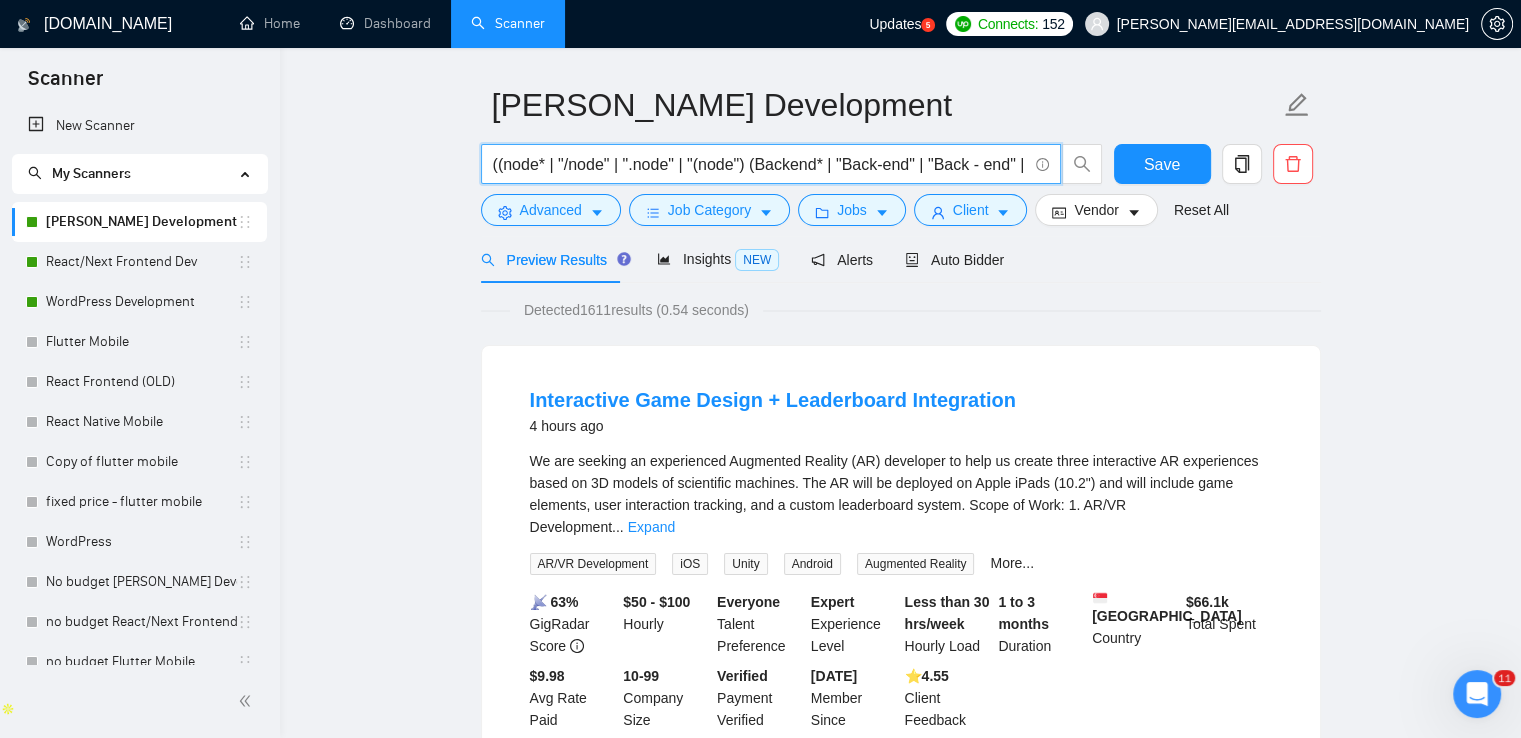 scroll, scrollTop: 0, scrollLeft: 0, axis: both 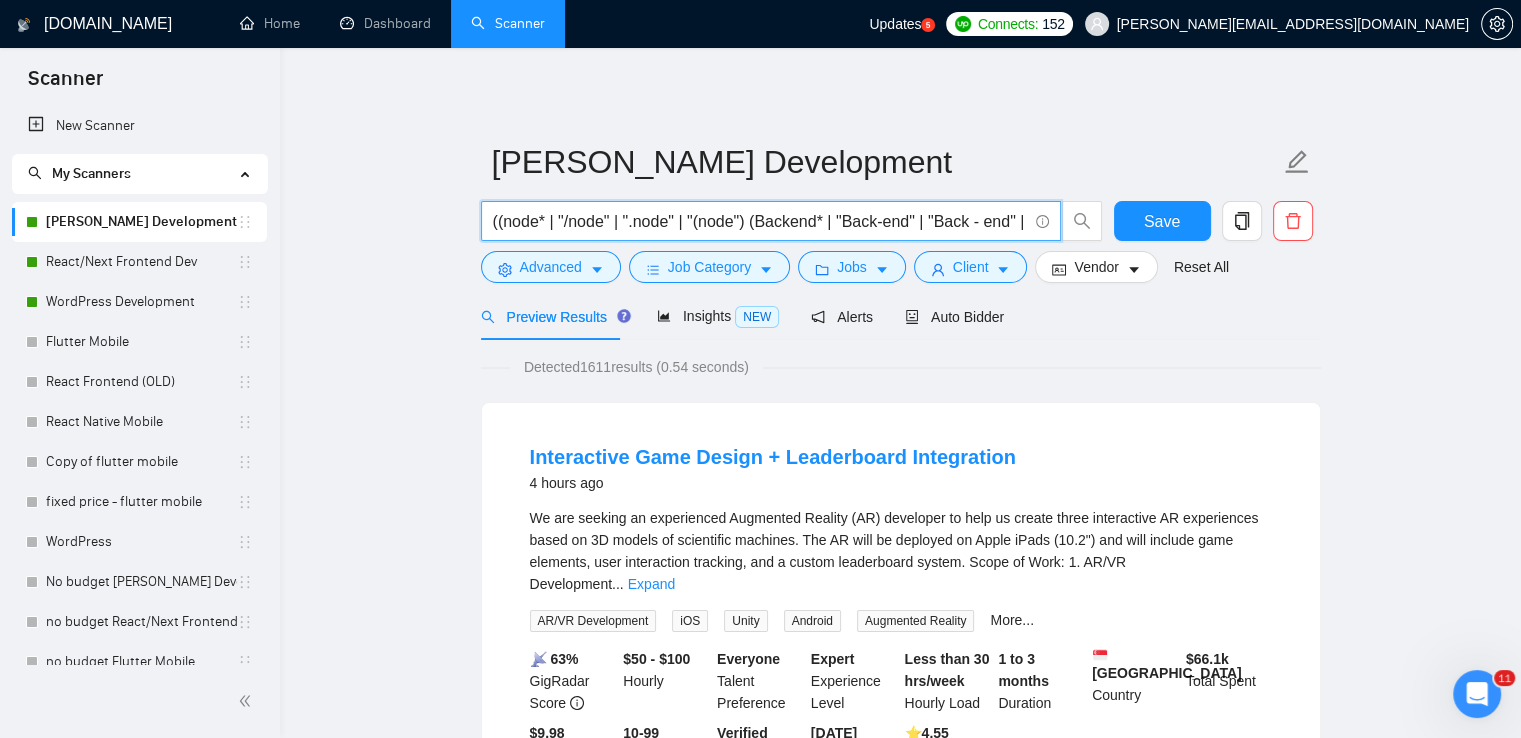 click on "((node* | "/node" | ".node" | "(node") (Backend* | "Back-end" | "Back - end" | "Back end"))" at bounding box center (760, 221) 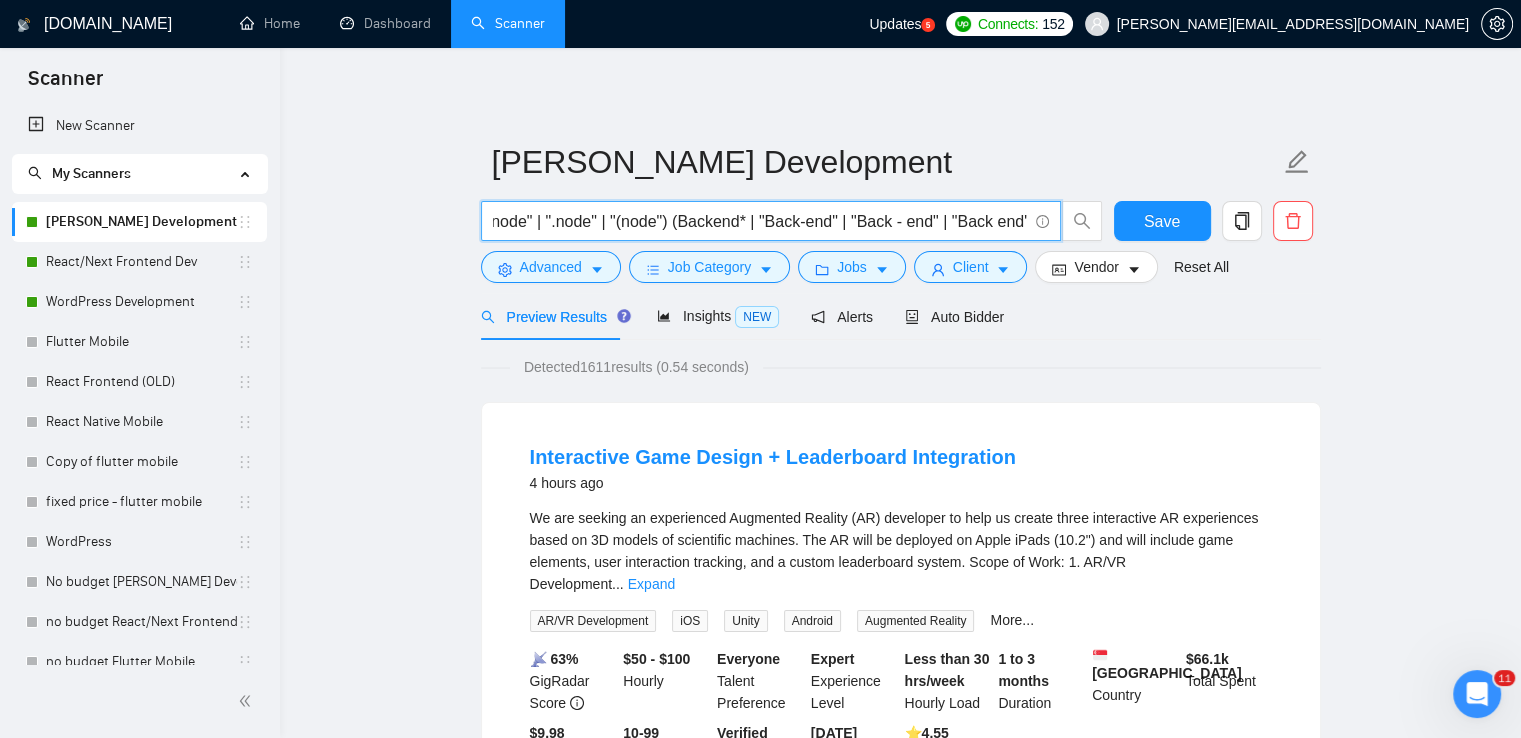 scroll, scrollTop: 0, scrollLeft: 86, axis: horizontal 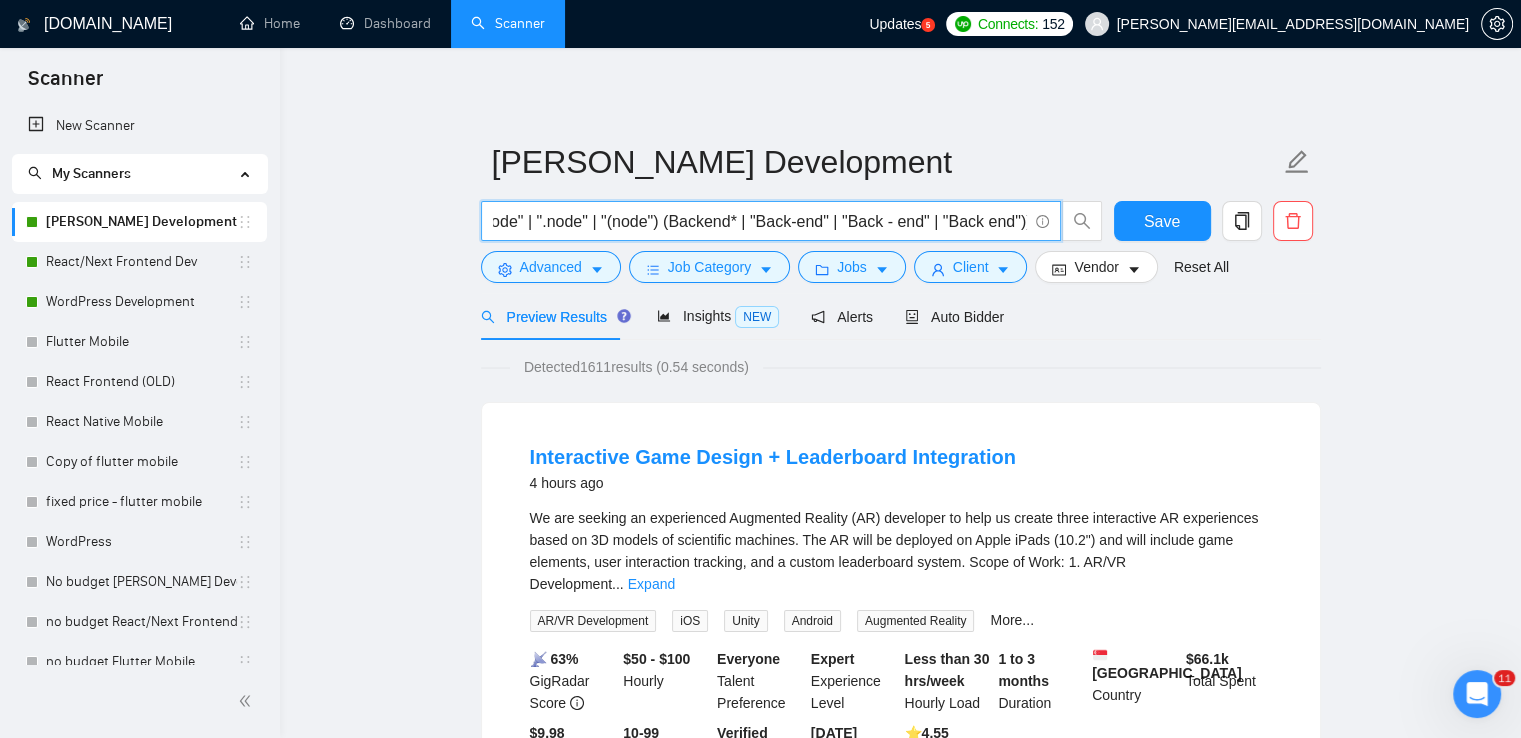 paste on "| (Fullstack* | "Full-Stack" | "Full-stack" | "Full - stack" | "Full Stack" | "Full stack"))" 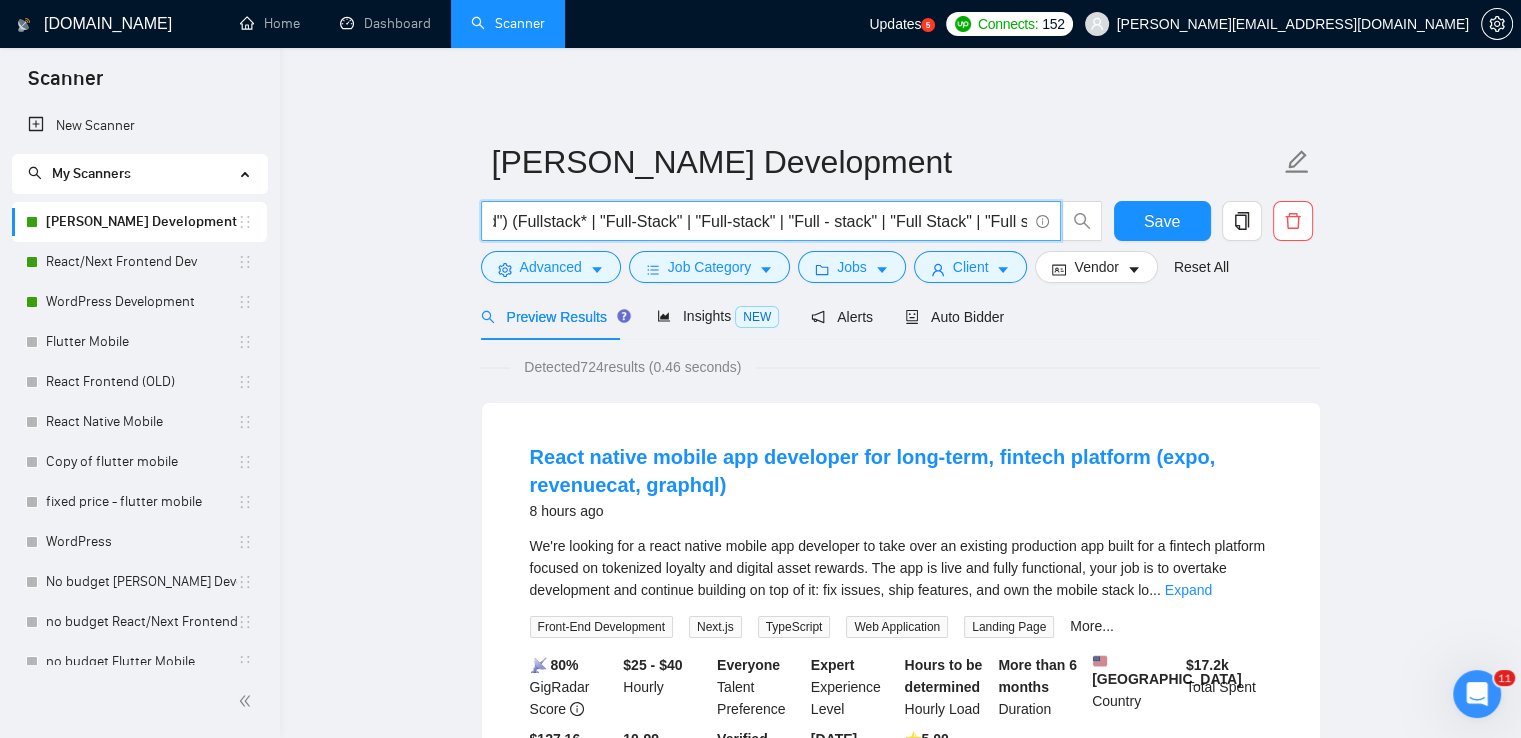 scroll, scrollTop: 0, scrollLeft: 628, axis: horizontal 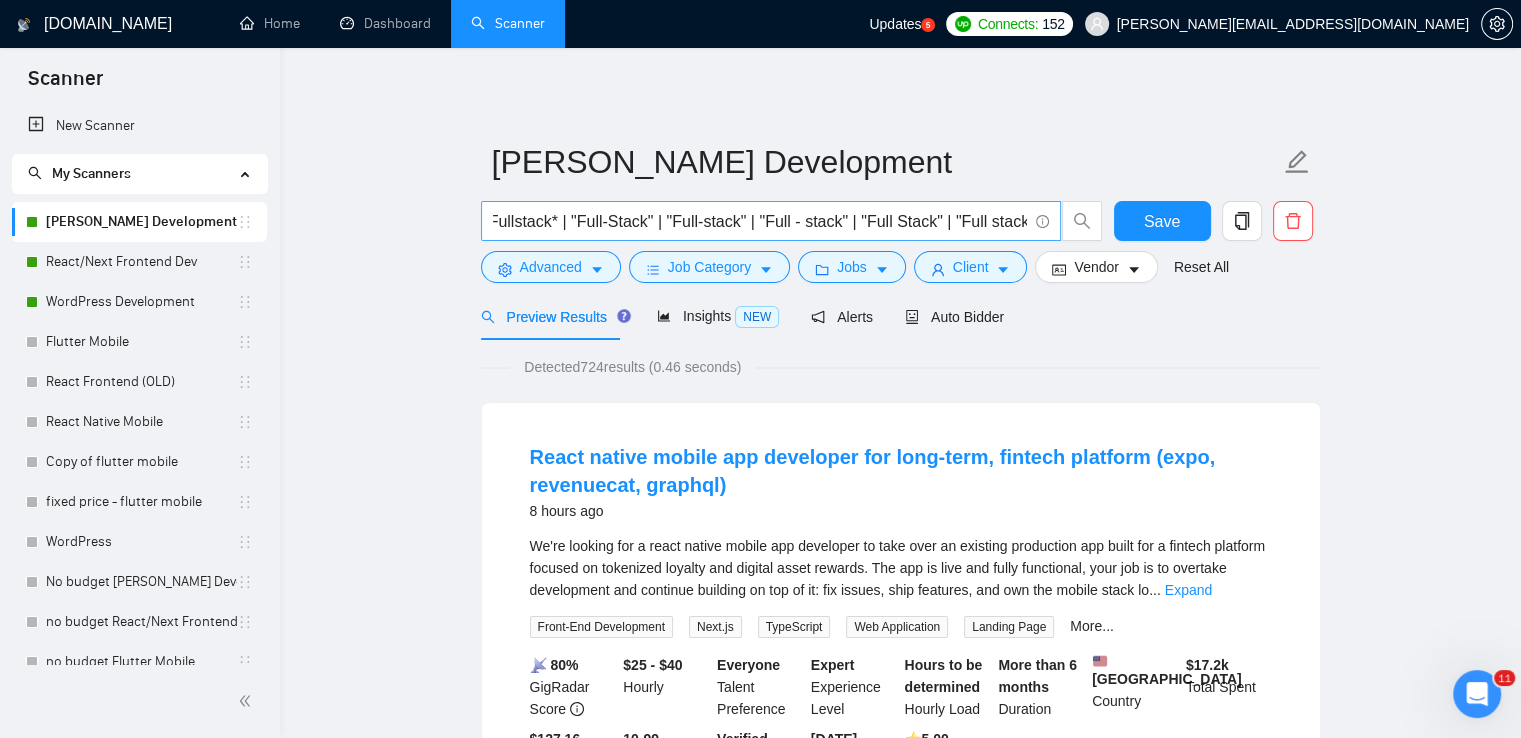 click on "(node* | "/node" | ".node" | "(node") (Backend* | "Back-end" | "Back - end" | "Back end") (Fullstack* | "Full-Stack" | "Full-stack" | "Full - stack" | "Full Stack" | "Full stack"))" at bounding box center (771, 221) 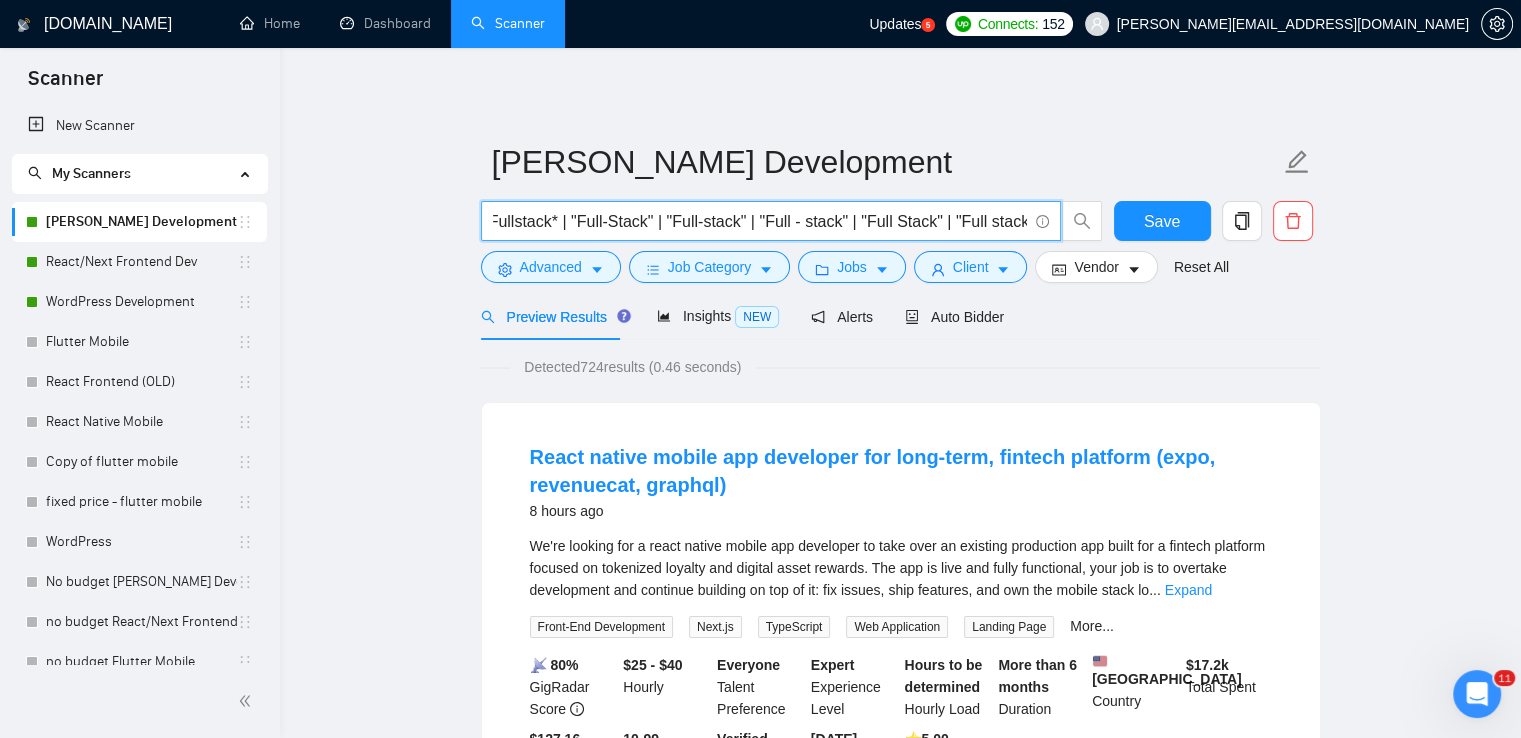 click on "(node* | "/node" | ".node" | "(node") (Backend* | "Back-end" | "Back - end" | "Back end") (Fullstack* | "Full-Stack" | "Full-stack" | "Full - stack" | "Full Stack" | "Full stack"))" at bounding box center (760, 221) 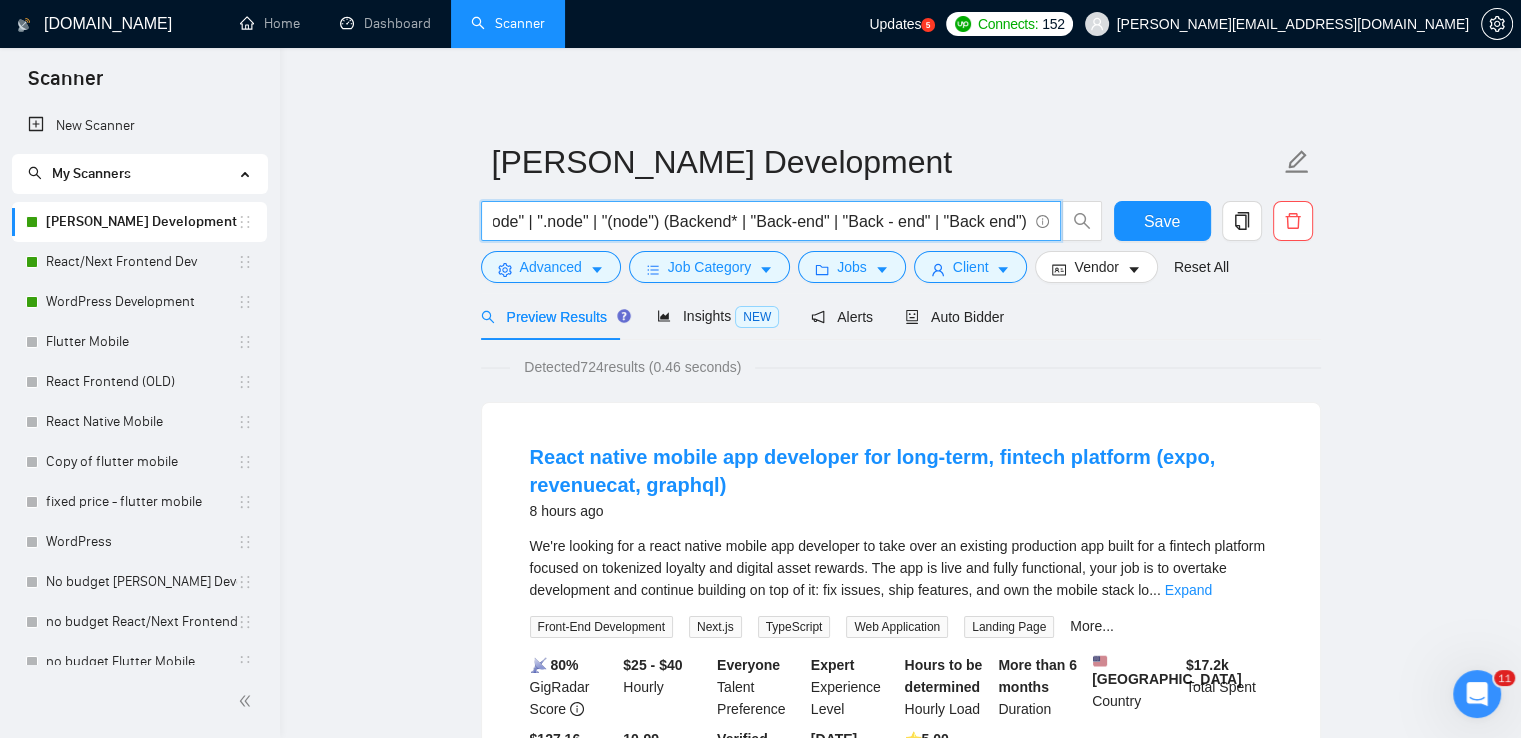 scroll, scrollTop: 0, scrollLeft: 76, axis: horizontal 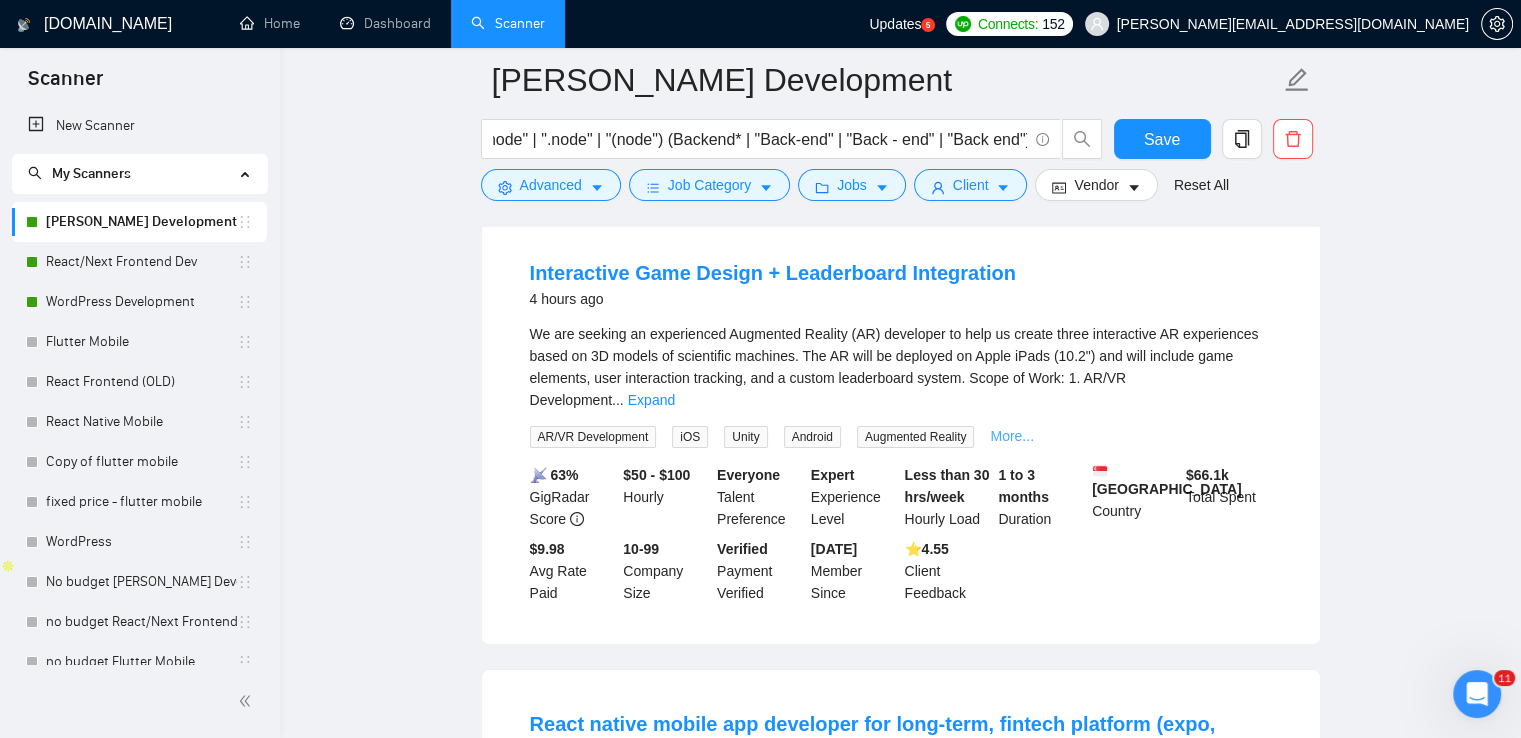 click on "More..." at bounding box center [1012, 436] 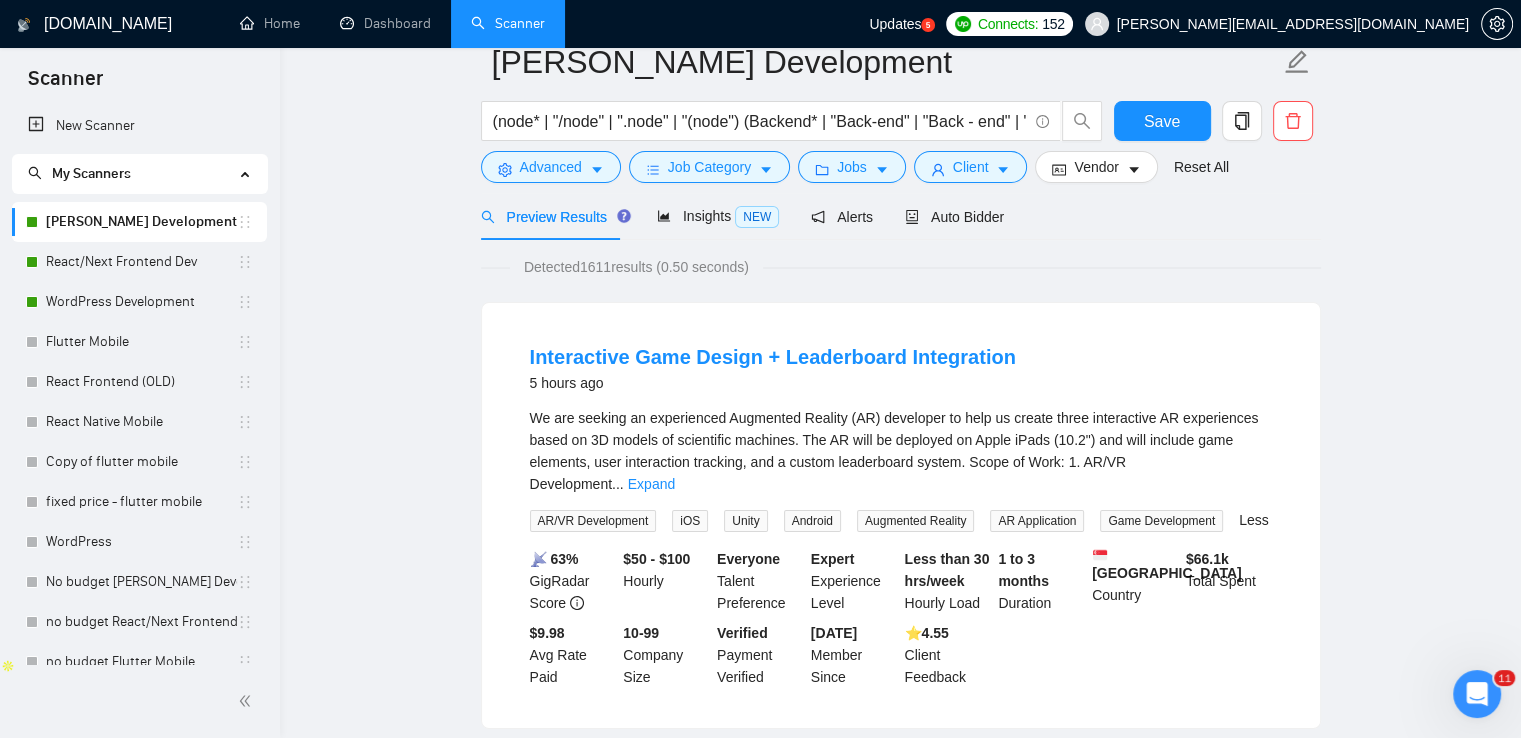 scroll, scrollTop: 0, scrollLeft: 0, axis: both 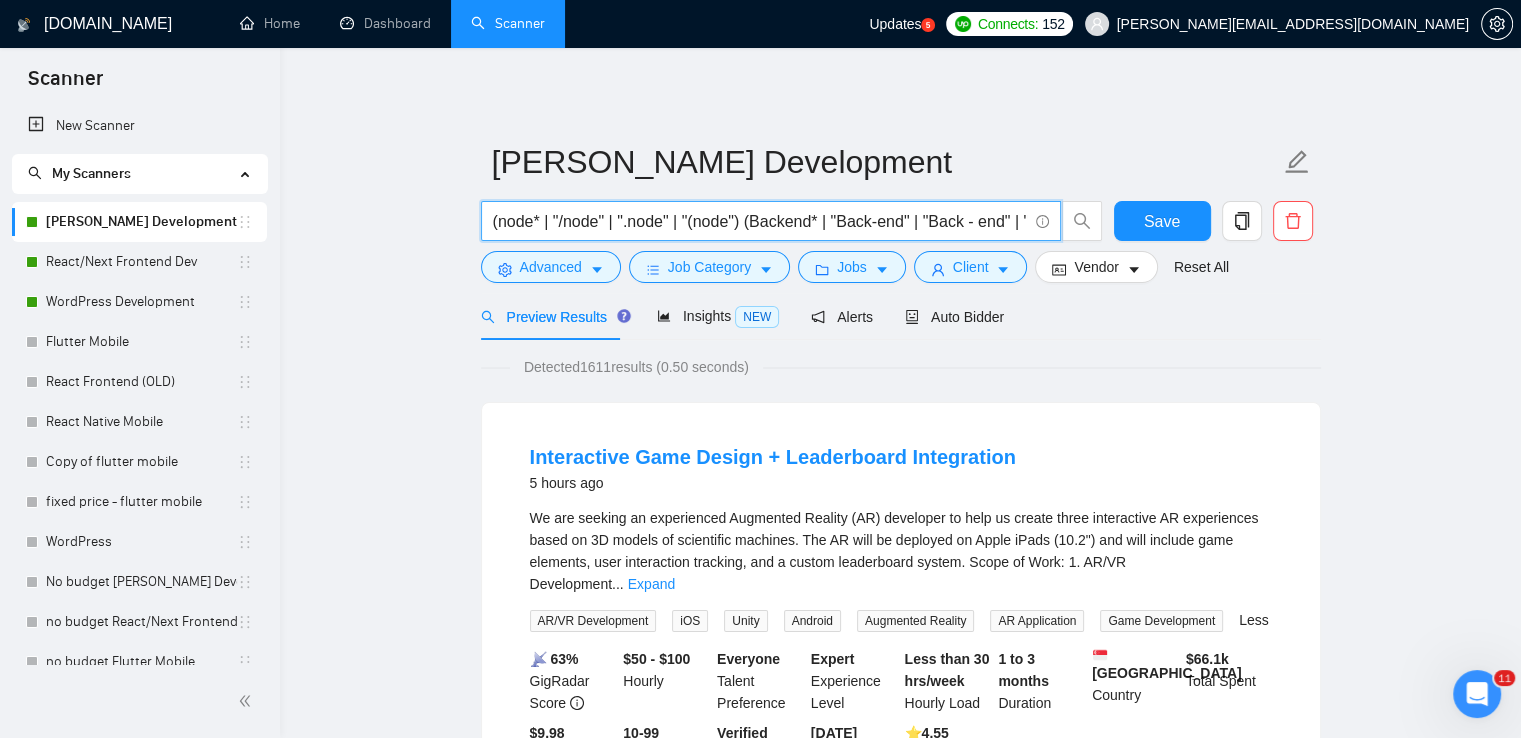 click on "(node* | "/node" | ".node" | "(node") (Backend* | "Back-end" | "Back - end" | "Back end")" at bounding box center (760, 221) 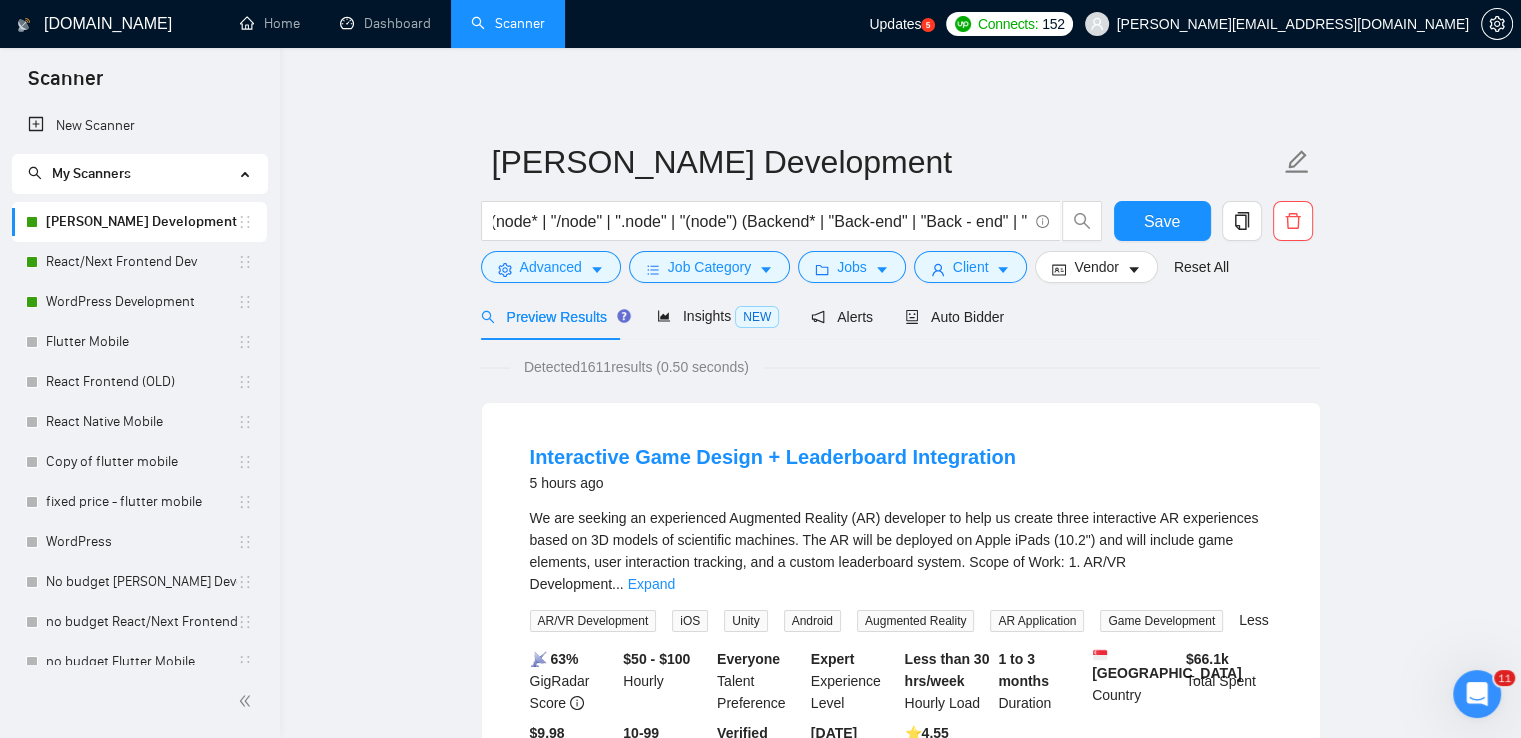 scroll, scrollTop: 0, scrollLeft: 0, axis: both 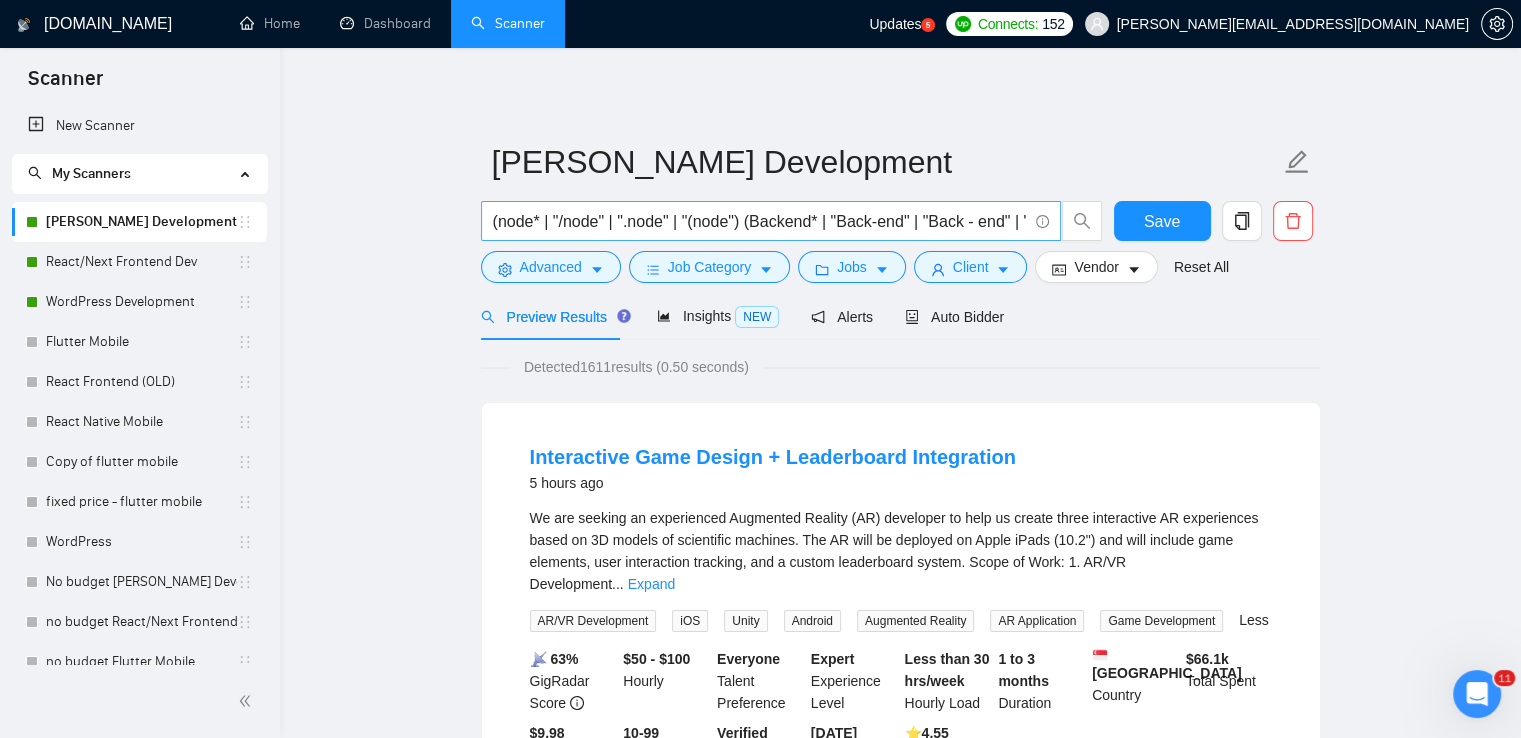 click on "(node* | "/node" | ".node" | "(node") (Backend* | "Back-end" | "Back - end" | "Back end")" at bounding box center [771, 221] 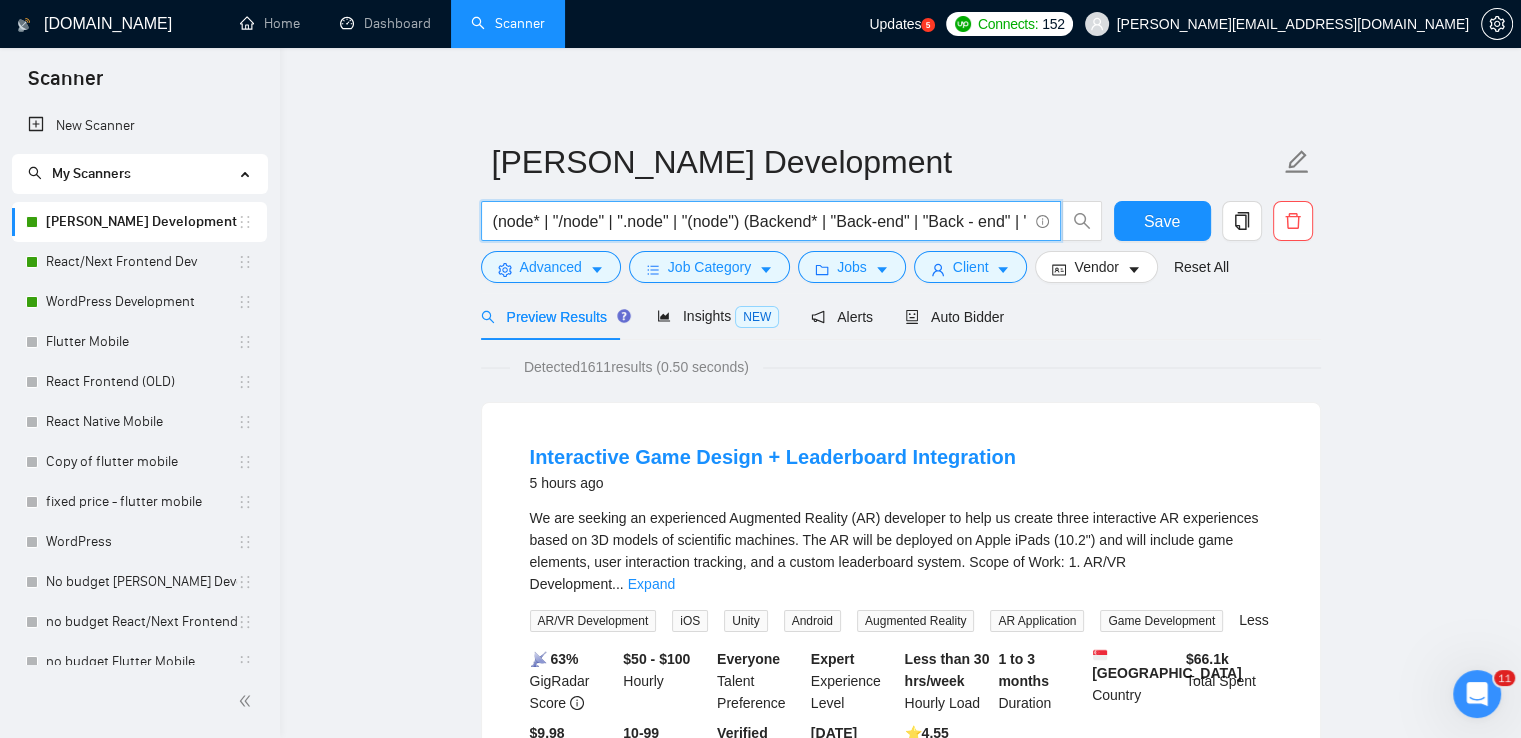 click on "(node* | "/node" | ".node" | "(node") (Backend* | "Back-end" | "Back - end" | "Back end")" at bounding box center [760, 221] 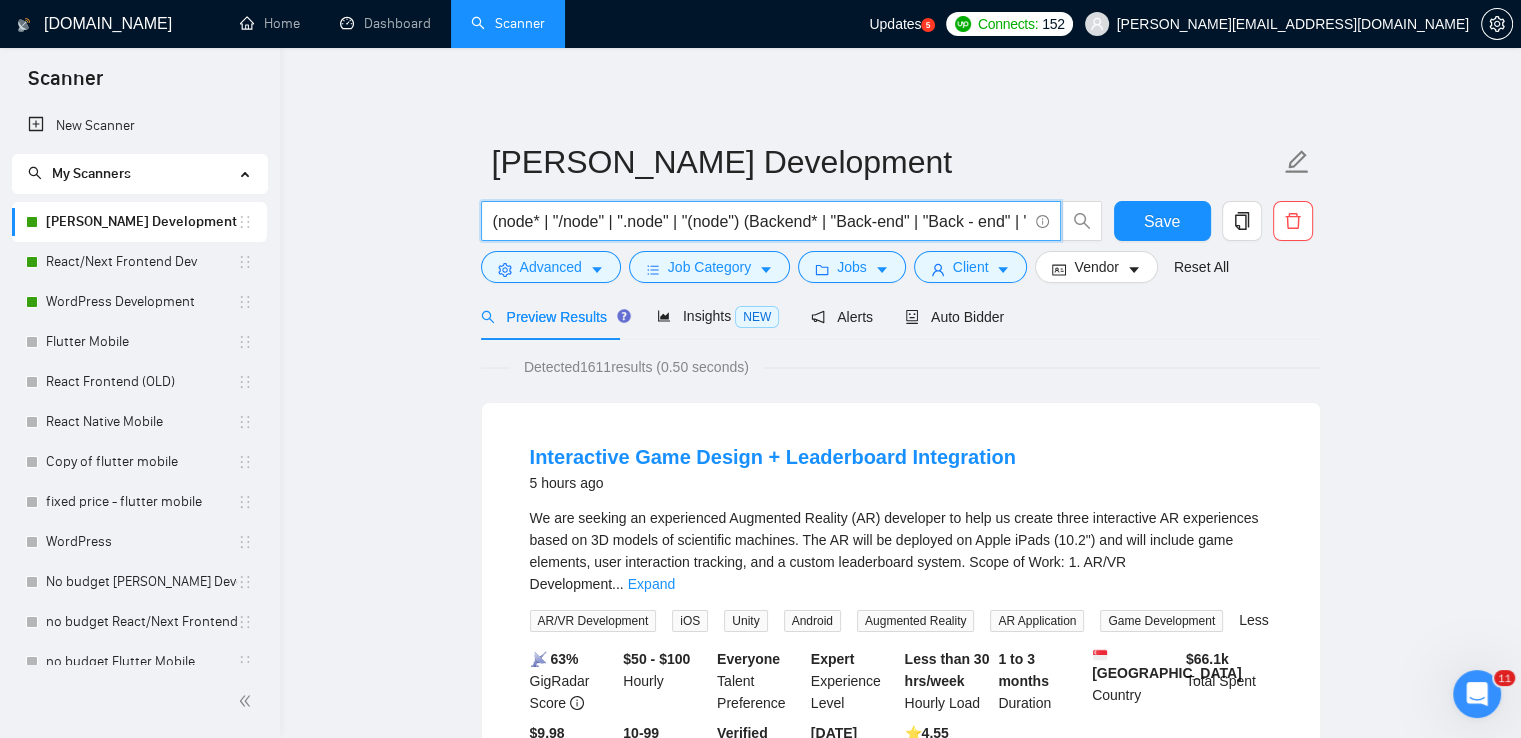 paste on "((react*) | "/react" | ".react" | "(react") (Frontend | "Front-end" | "Front - end" | "Front end"))" 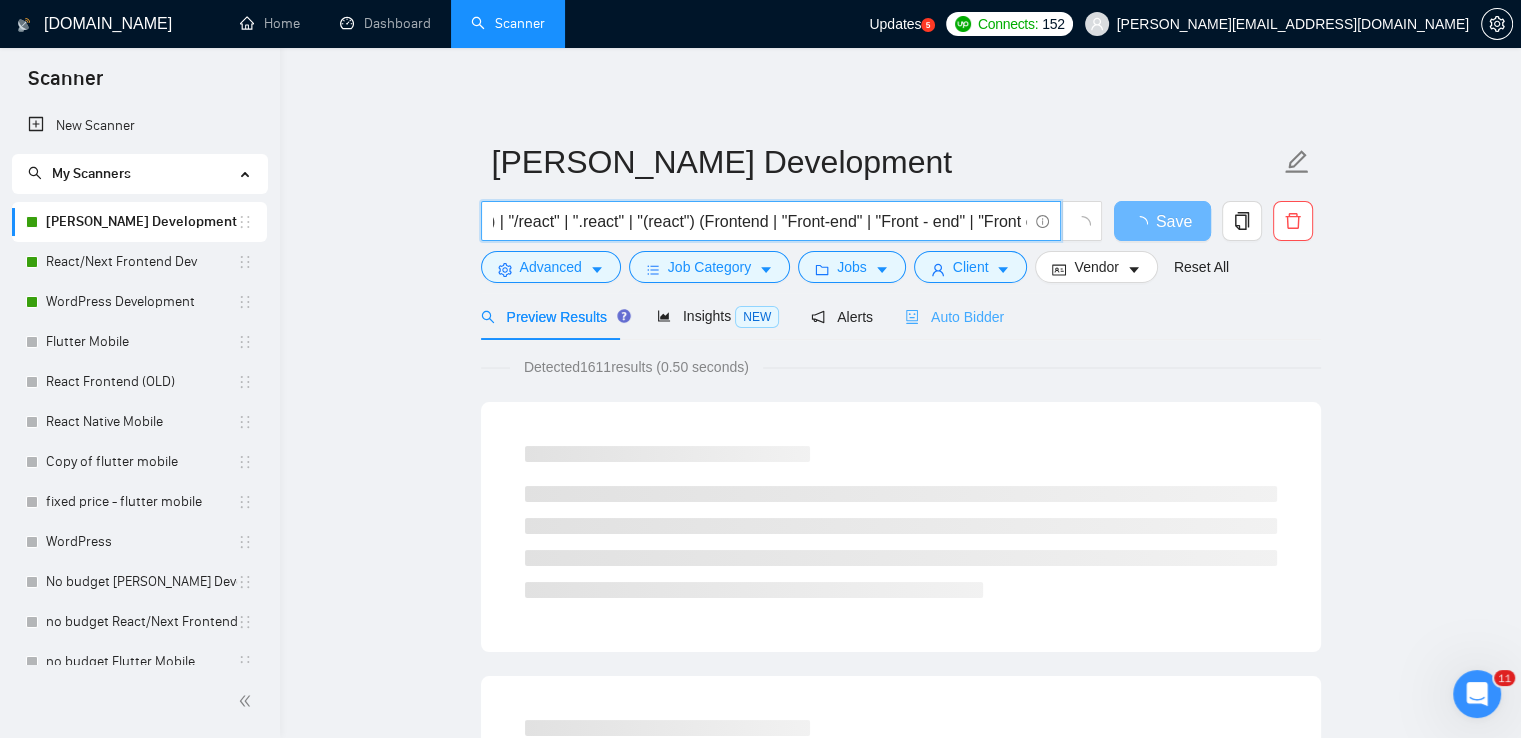 scroll, scrollTop: 0, scrollLeft: 0, axis: both 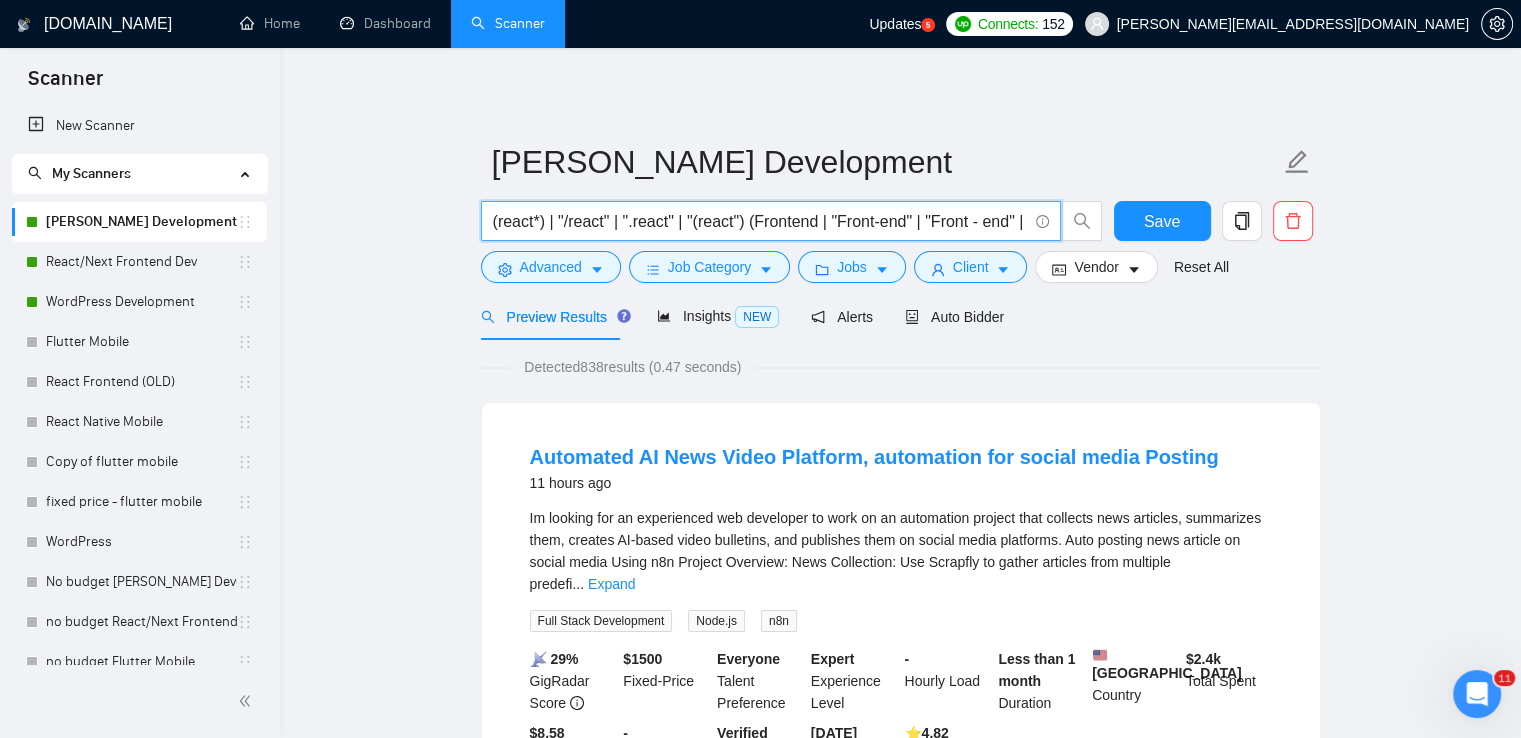 drag, startPoint x: 746, startPoint y: 220, endPoint x: 474, endPoint y: 210, distance: 272.18375 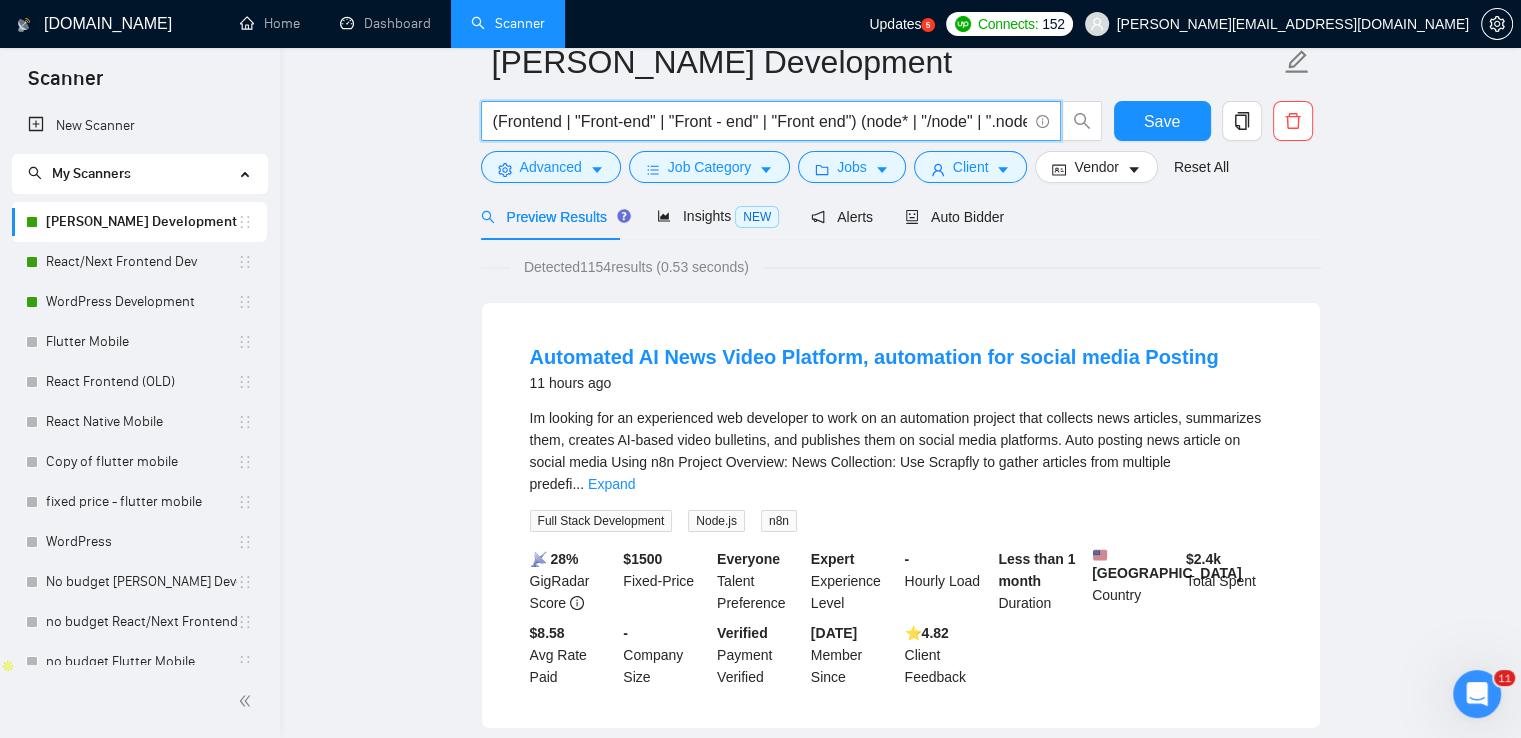 scroll, scrollTop: 0, scrollLeft: 0, axis: both 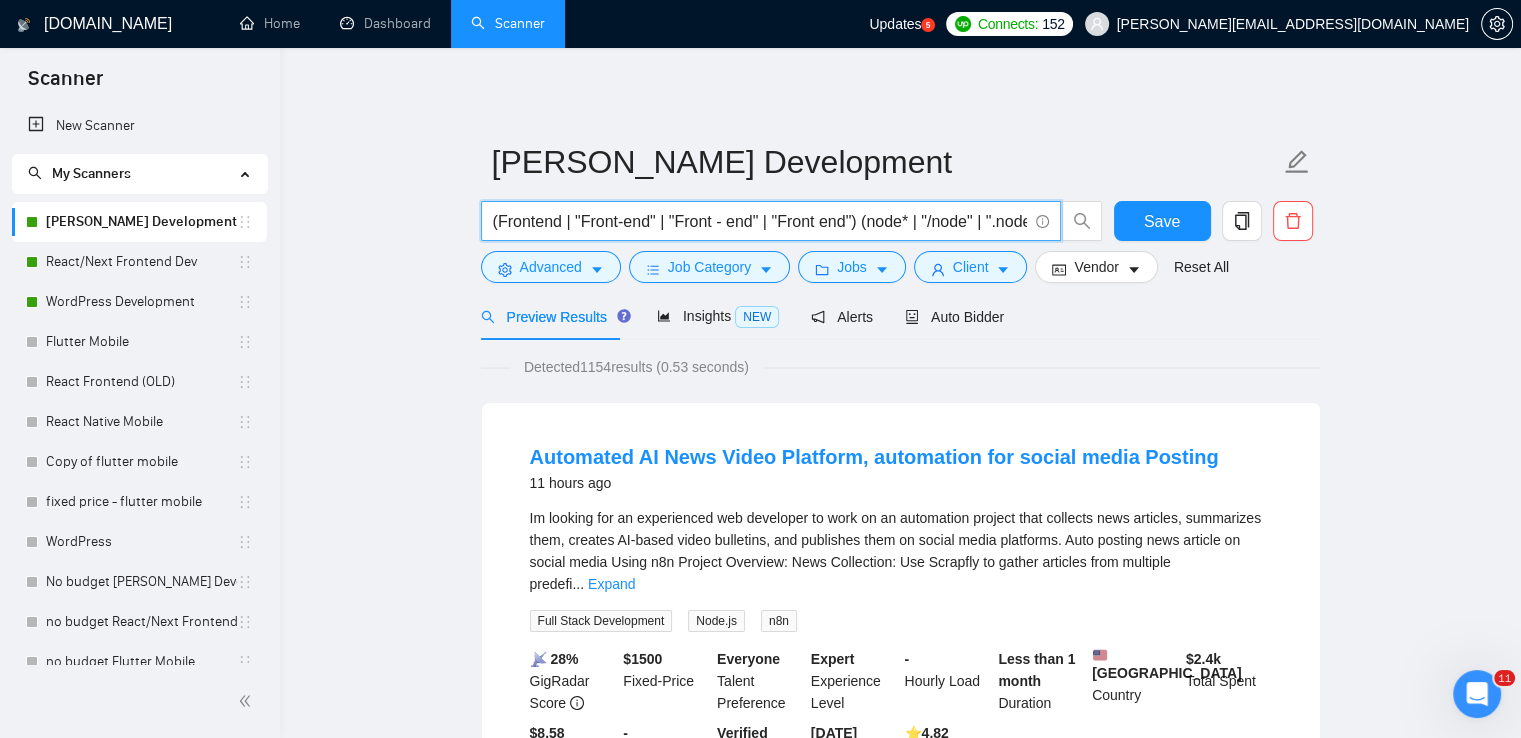 click on "(Frontend | "Front-end" | "Front - end" | "Front end") (node* | "/node" | ".node" | "(node") (Backend* | "Back-end" | "Back - end" | "Back end")" at bounding box center [760, 221] 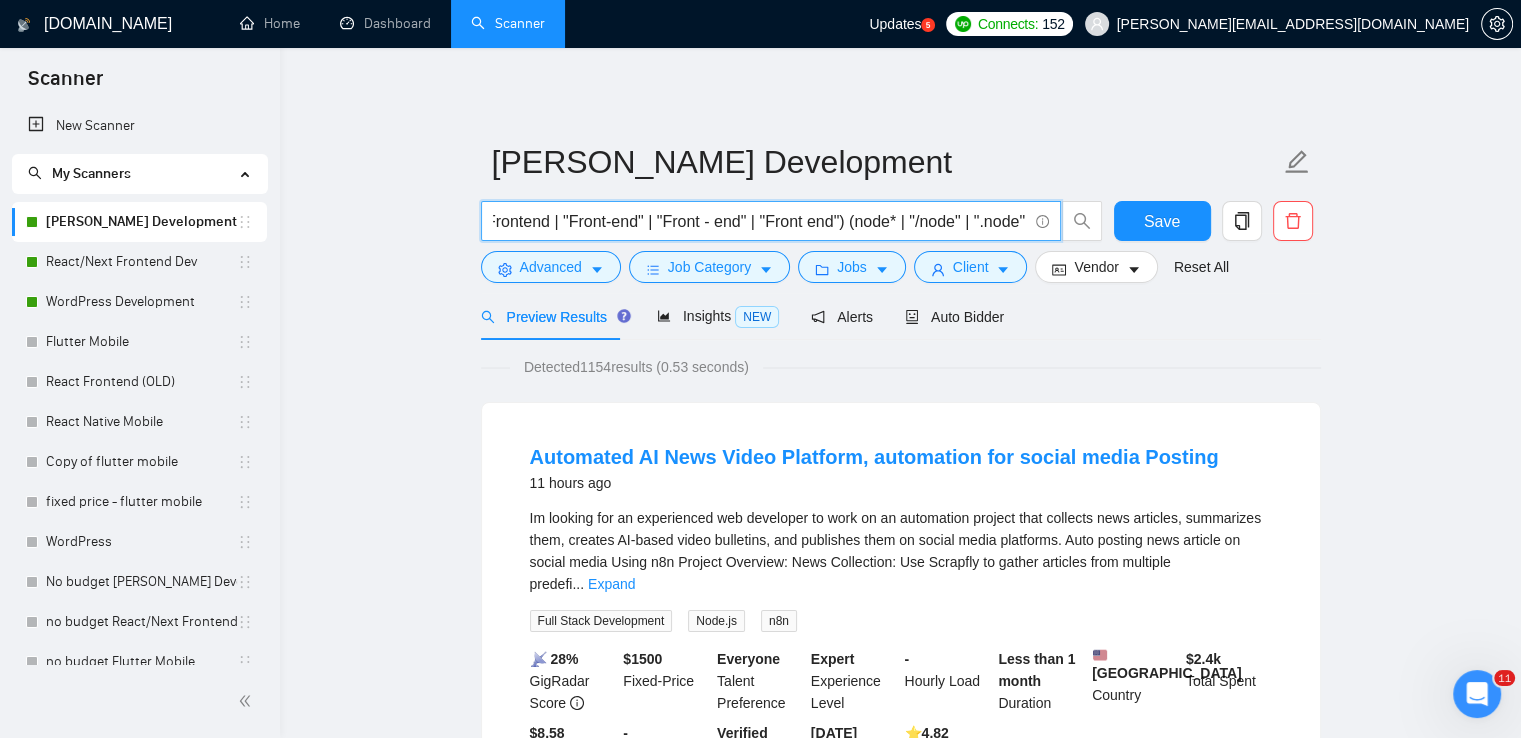 scroll, scrollTop: 0, scrollLeft: 0, axis: both 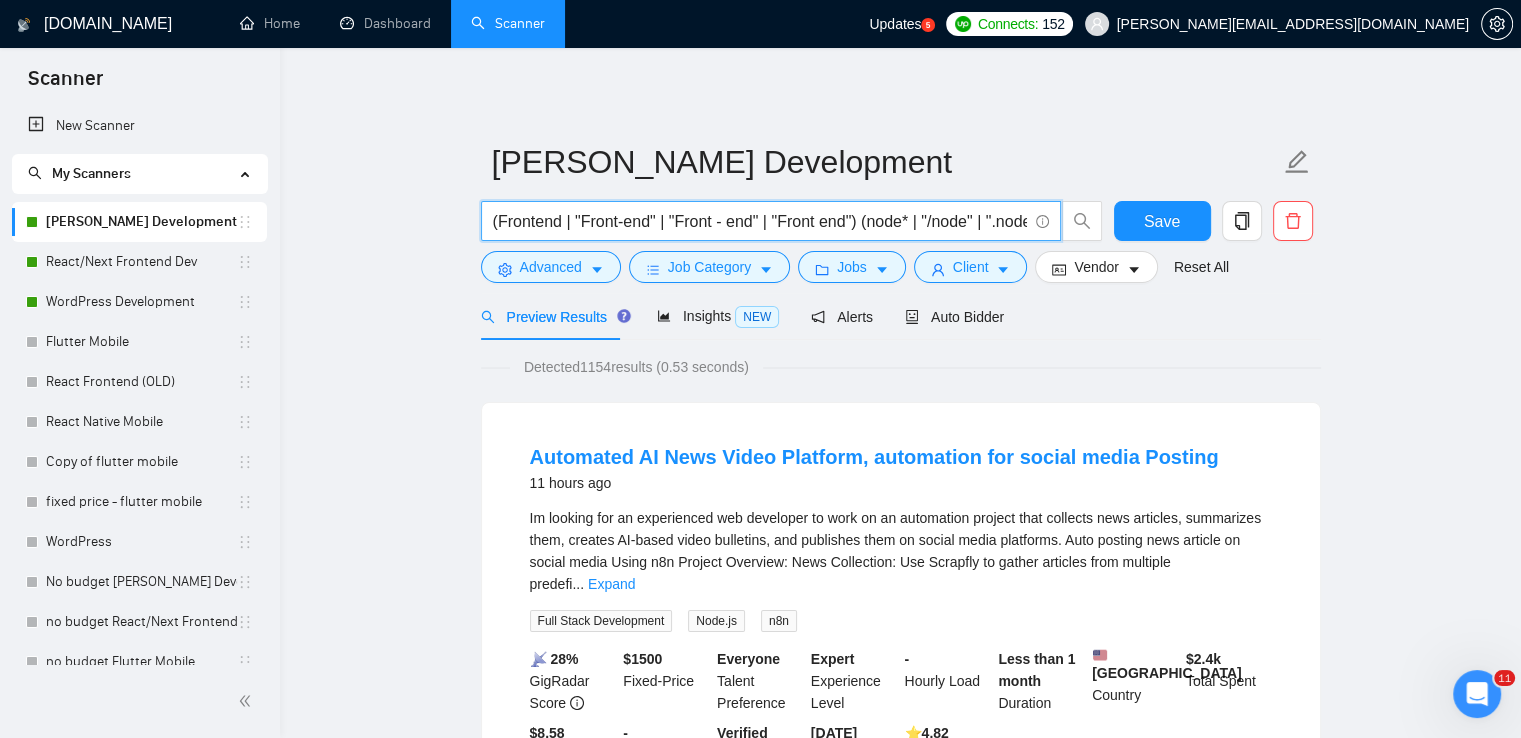 click on "(Frontend | "Front-end" | "Front - end" | "Front end") (node* | "/node" | ".node" | "(node") (Backend* | "Back-end" | "Back - end" | "Back end")" at bounding box center [760, 221] 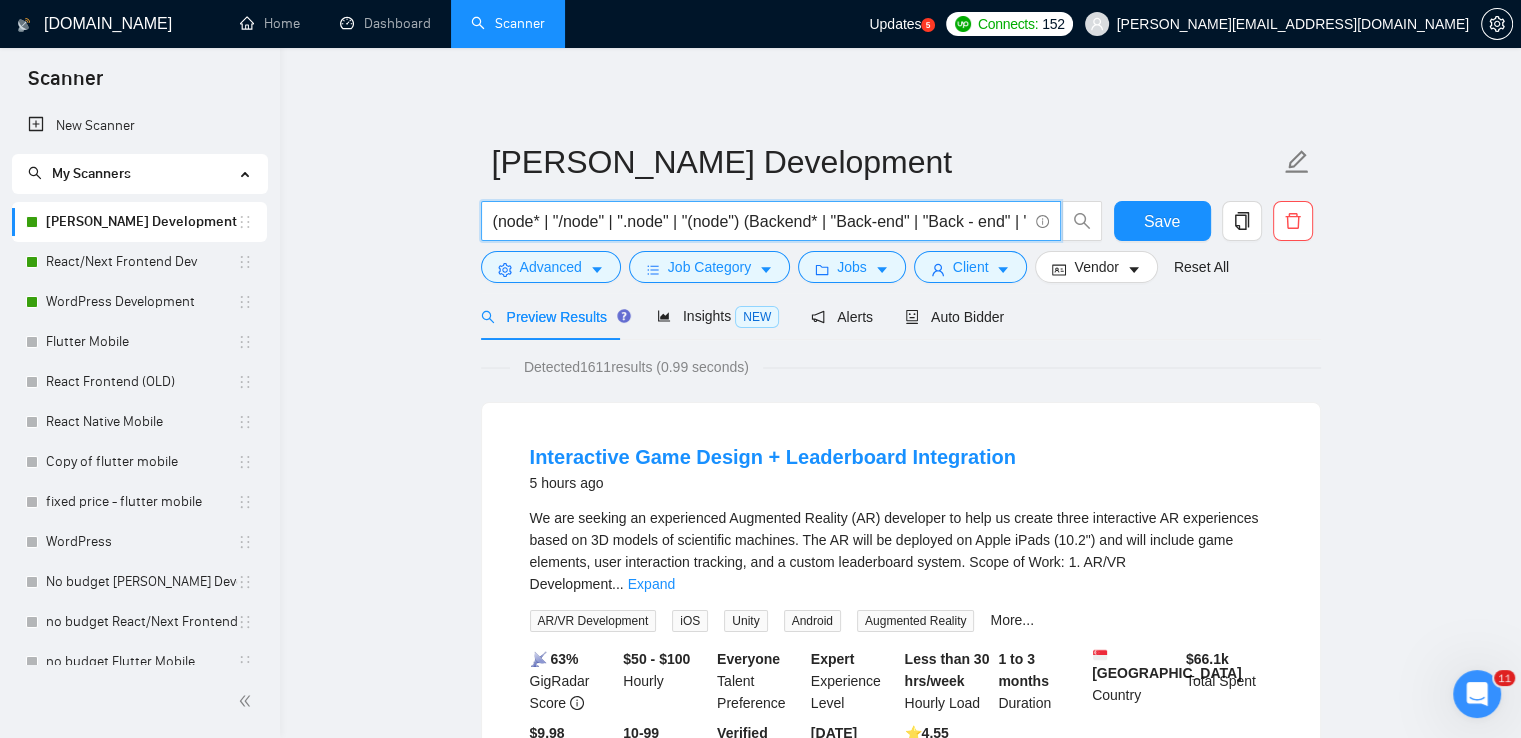 paste on "(react*) | "/react" | ".react" | "(react")" 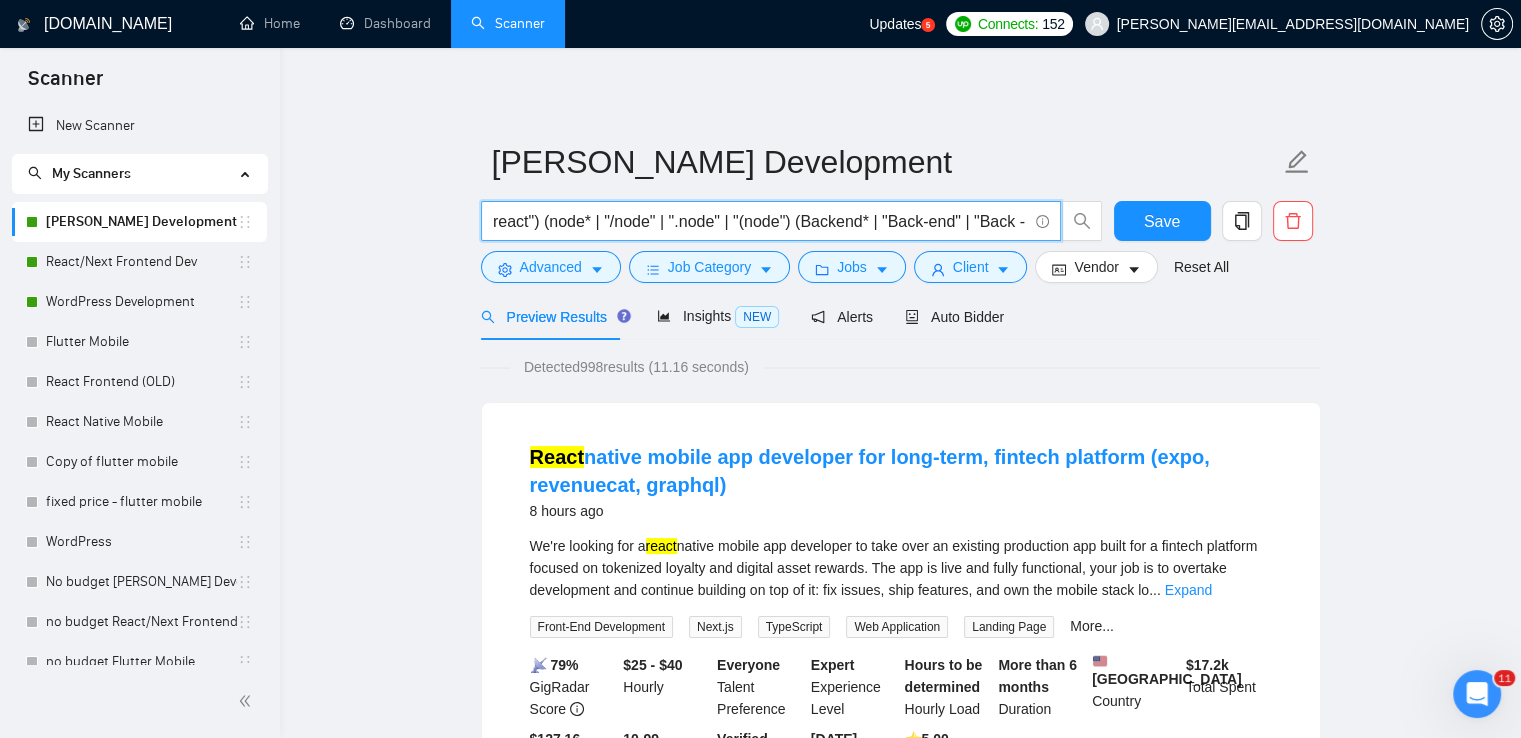 scroll, scrollTop: 0, scrollLeft: 214, axis: horizontal 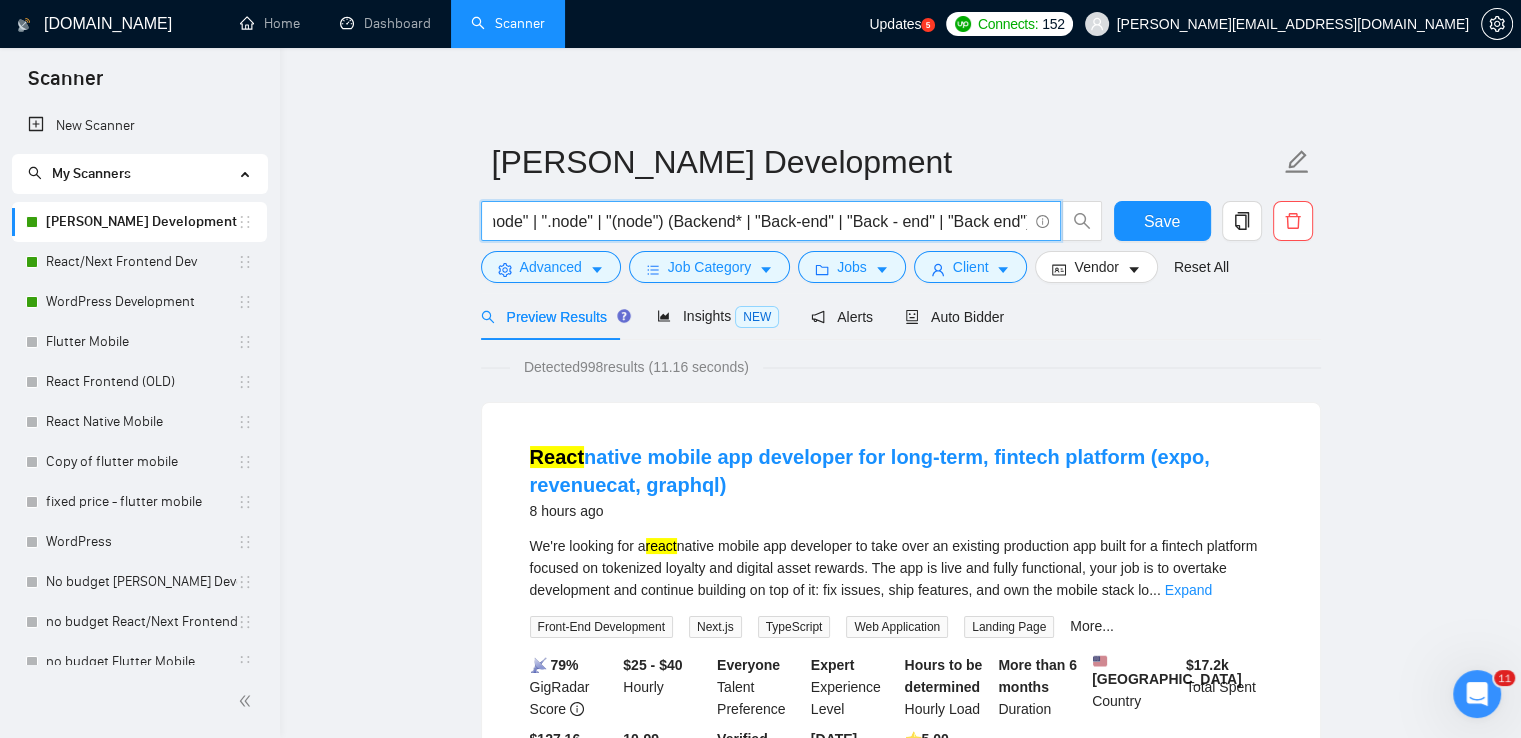 drag, startPoint x: 788, startPoint y: 217, endPoint x: 1047, endPoint y: 229, distance: 259.27783 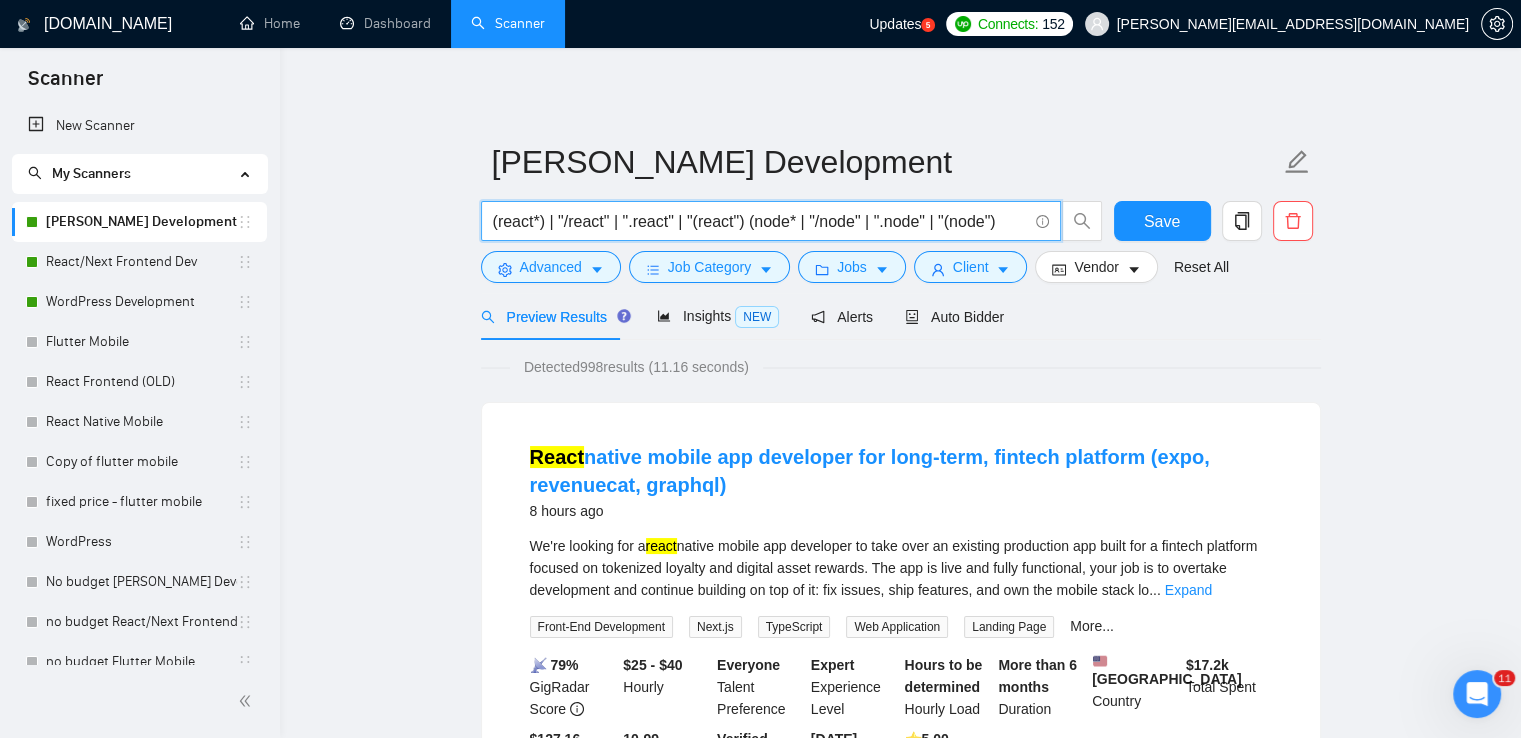 scroll, scrollTop: 0, scrollLeft: 0, axis: both 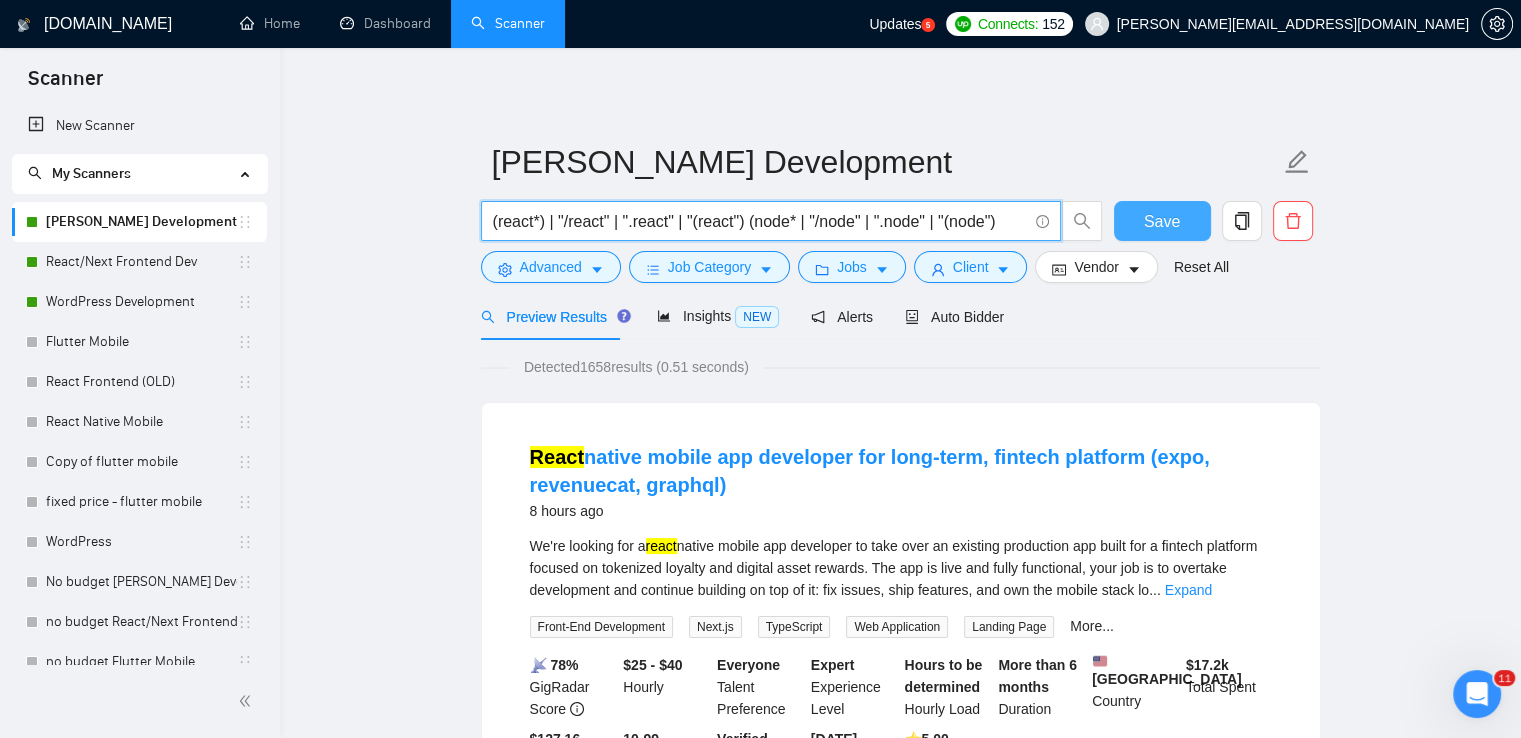 type on "(react*) | "/react" | ".react" | "(react") (node* | "/node" | ".node" | "(node")" 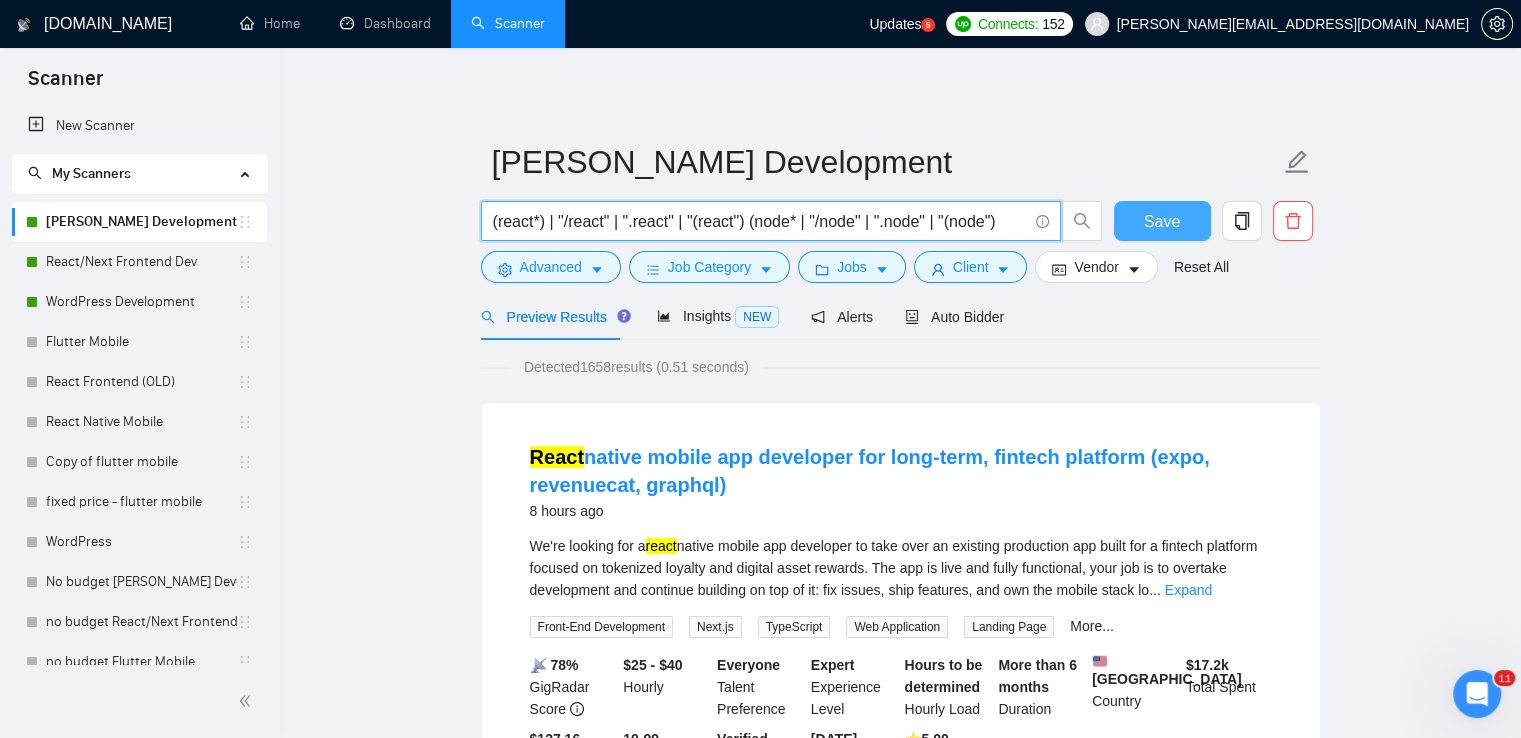click on "Save" at bounding box center [1162, 221] 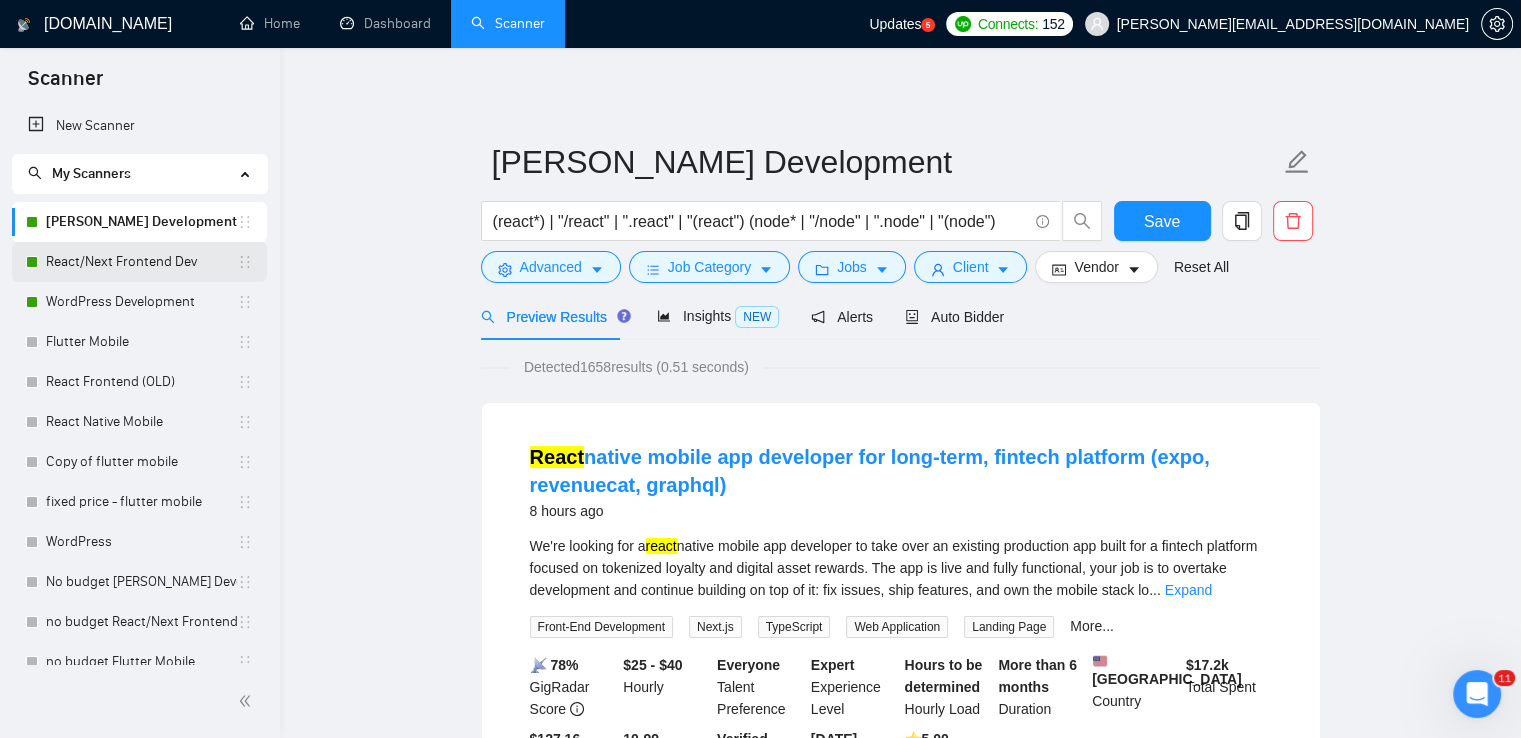 click on "React/Next Frontend Dev" at bounding box center [141, 262] 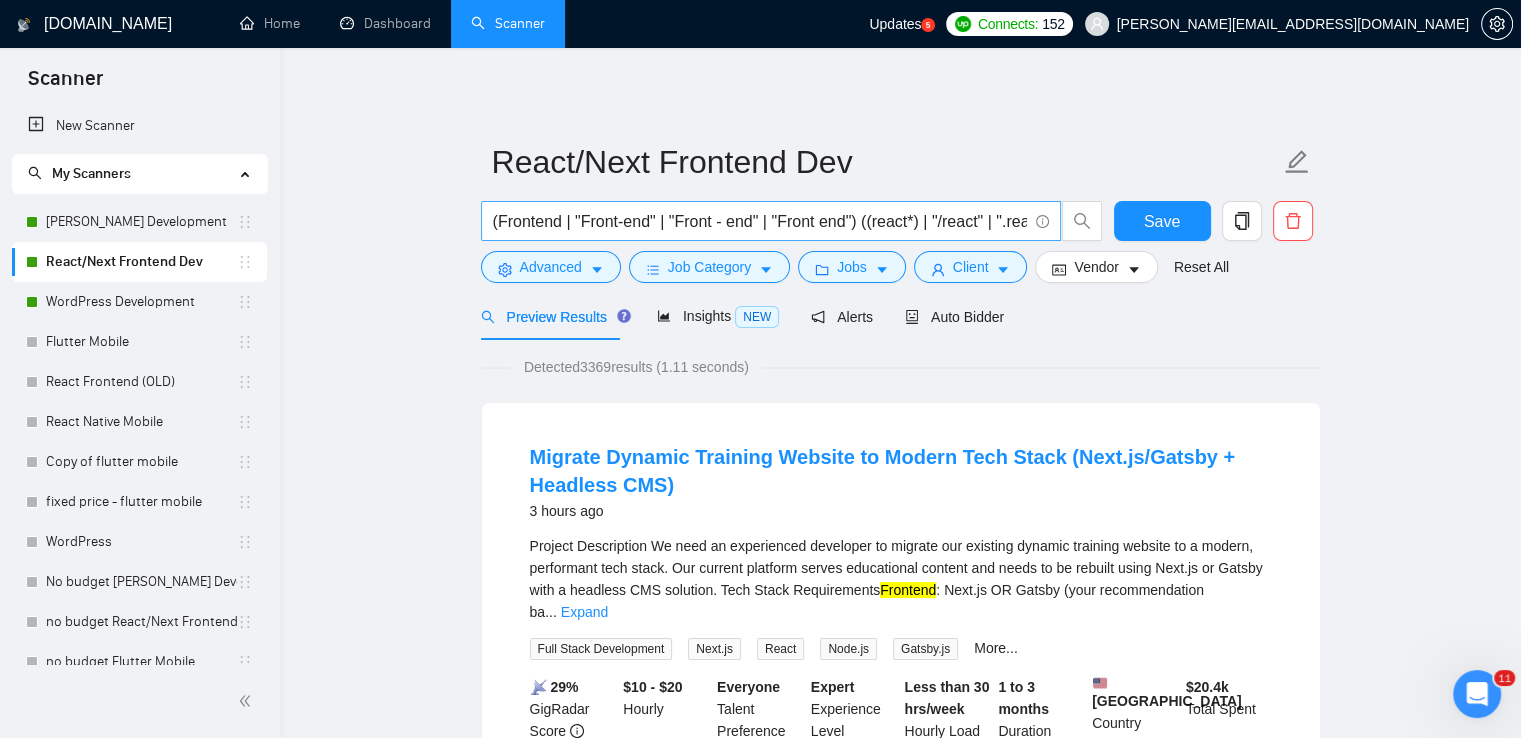 click on "(Frontend | "Front-end" | "Front - end" | "Front end") ((react*) | "/react" | ".react" | "(react")" at bounding box center (760, 221) 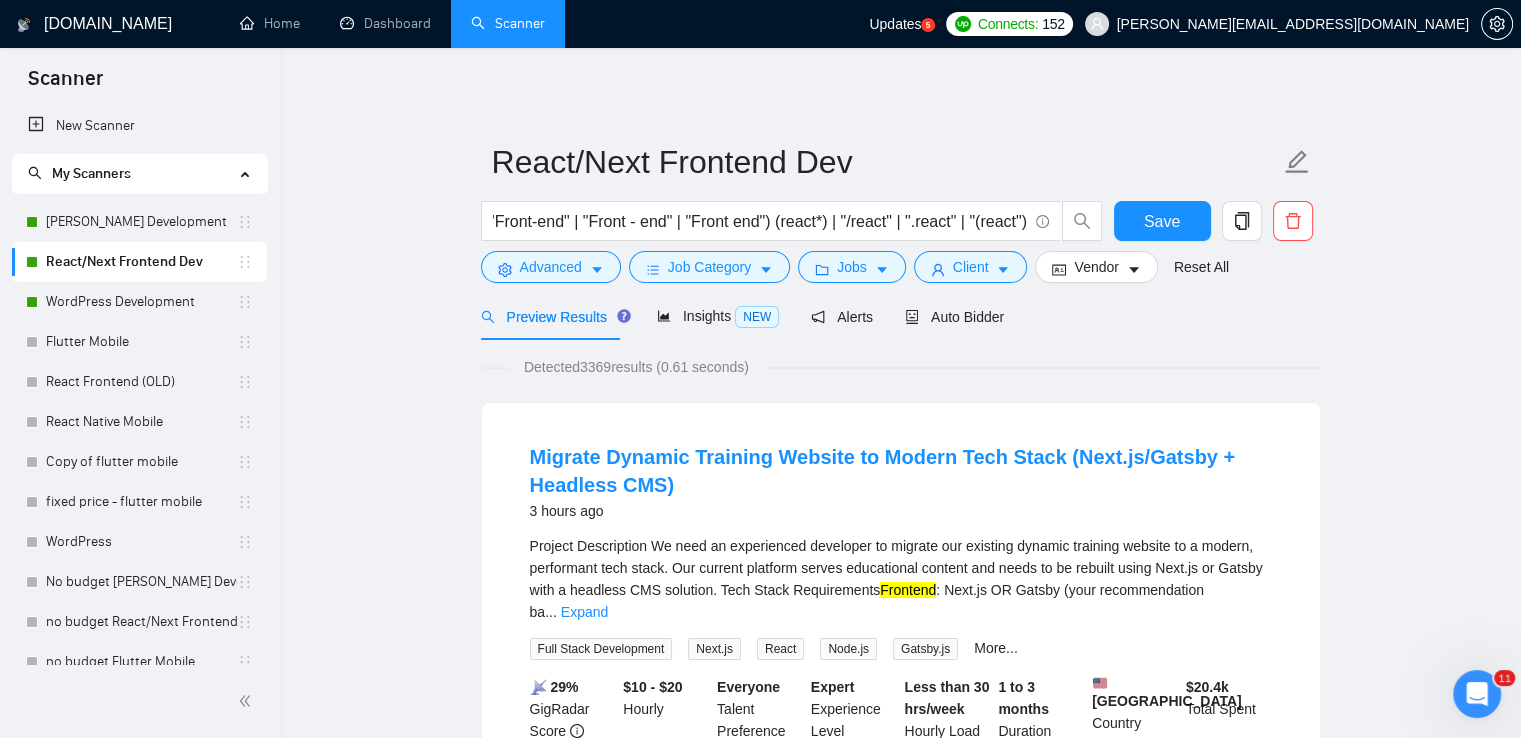 scroll, scrollTop: 0, scrollLeft: 0, axis: both 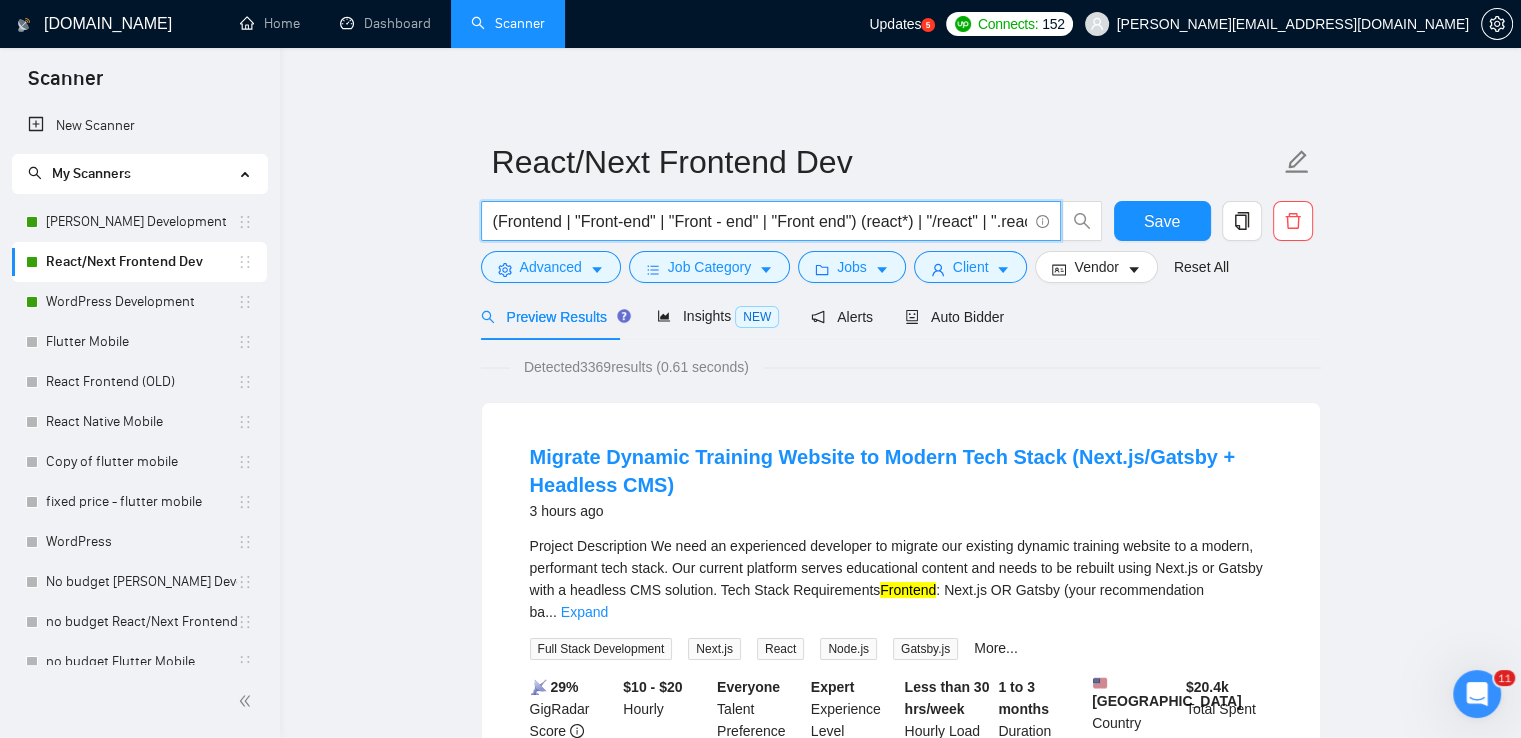 click on "(Frontend | "Front-end" | "Front - end" | "Front end") (react*) | "/react" | ".react" | "(react")" at bounding box center (760, 221) 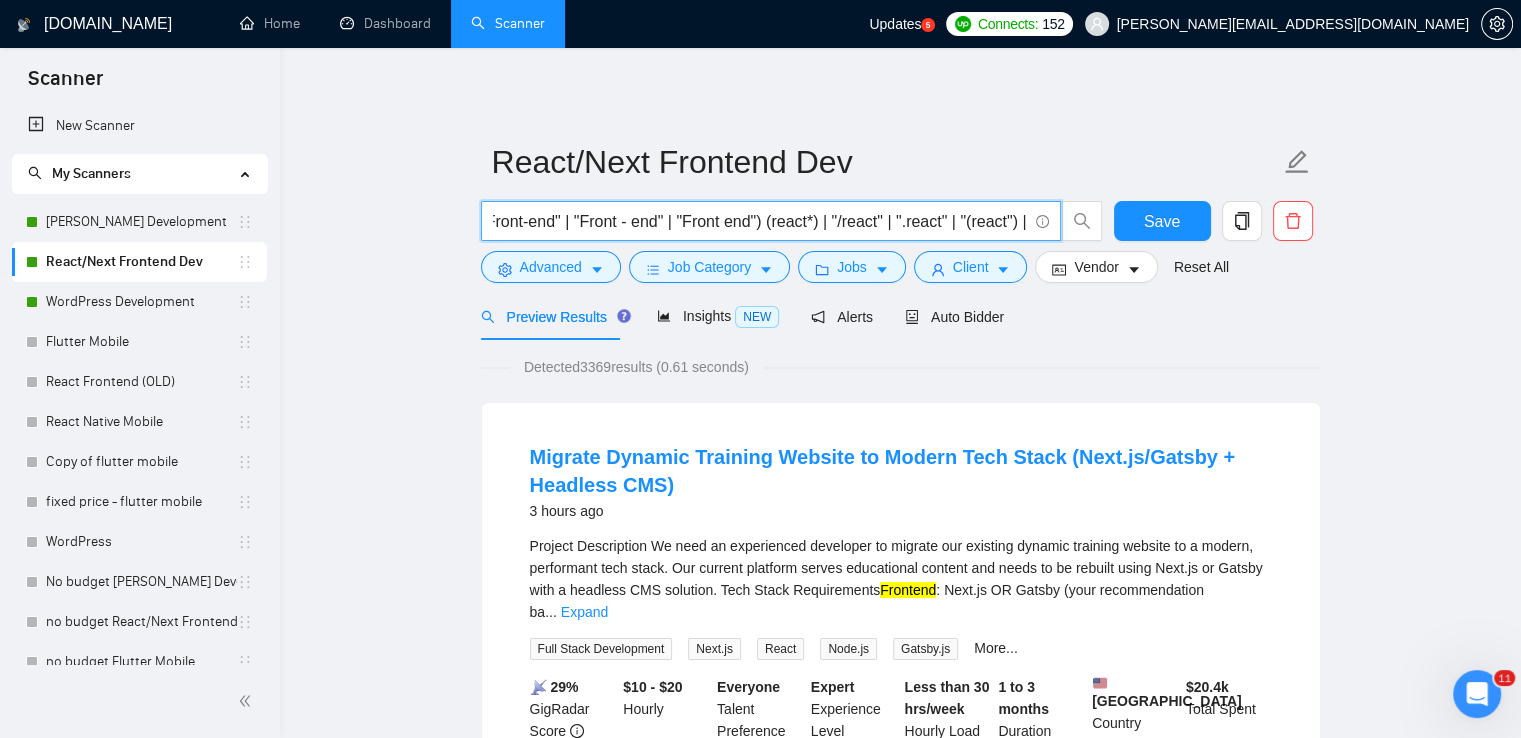 scroll, scrollTop: 0, scrollLeft: 100, axis: horizontal 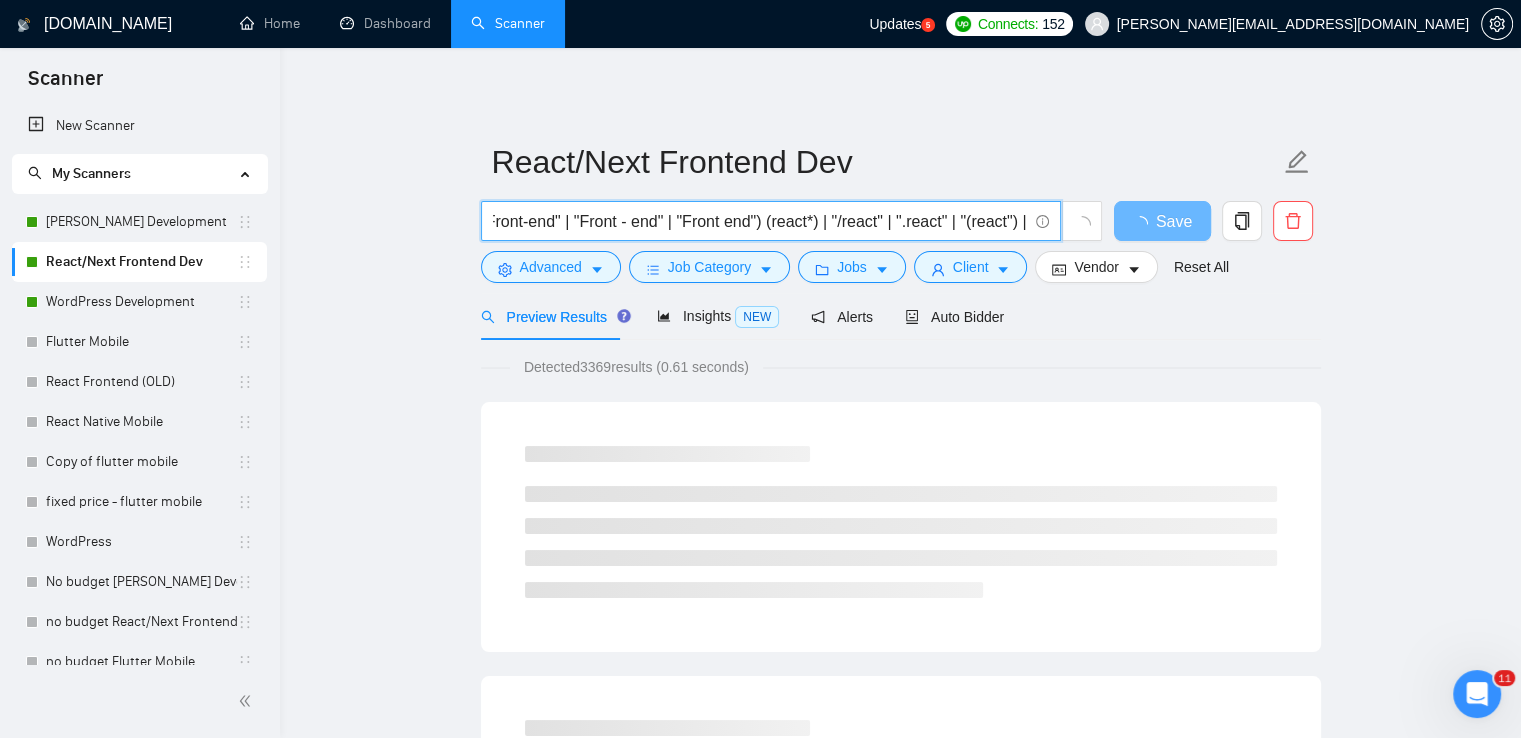 drag, startPoint x: 764, startPoint y: 223, endPoint x: 1015, endPoint y: 235, distance: 251.28668 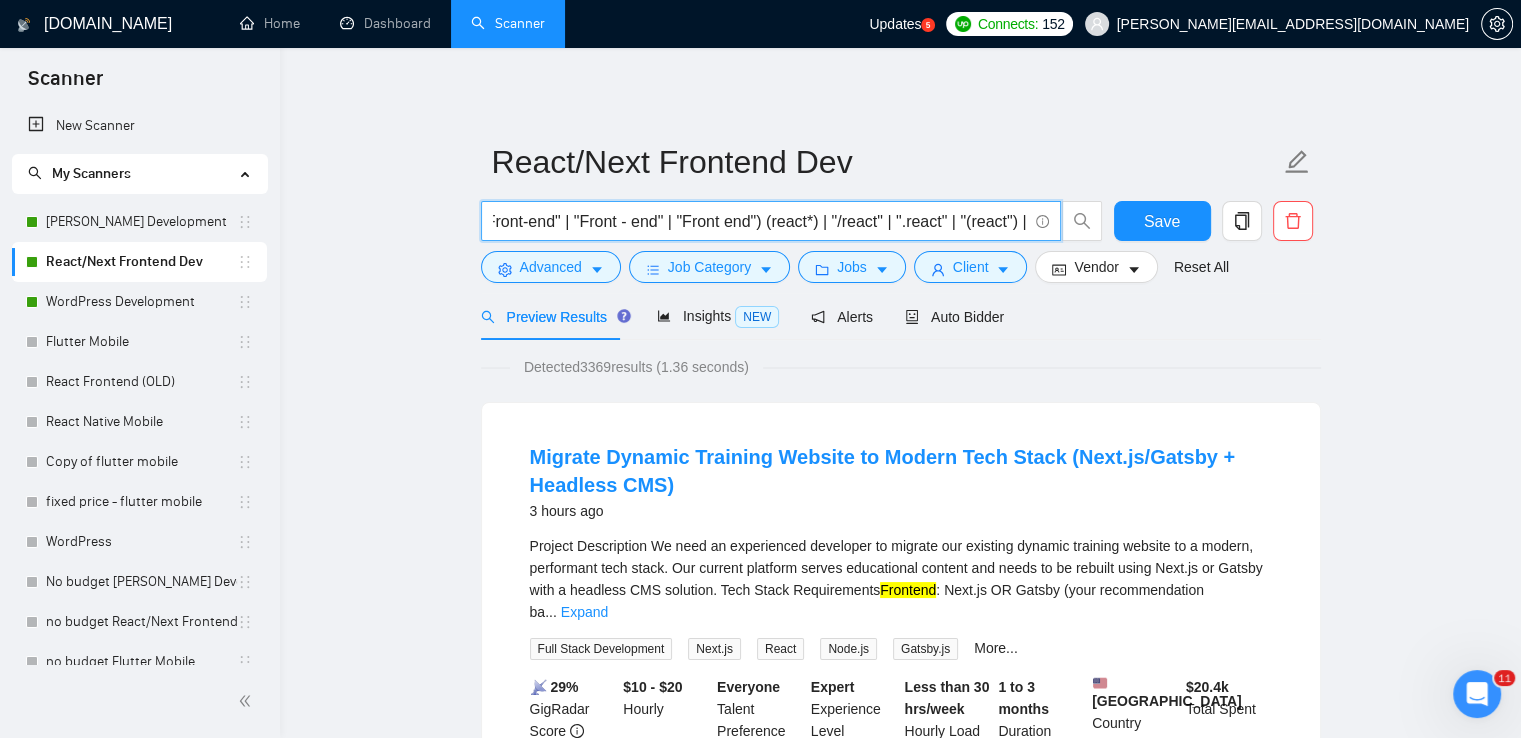 scroll, scrollTop: 0, scrollLeft: 100, axis: horizontal 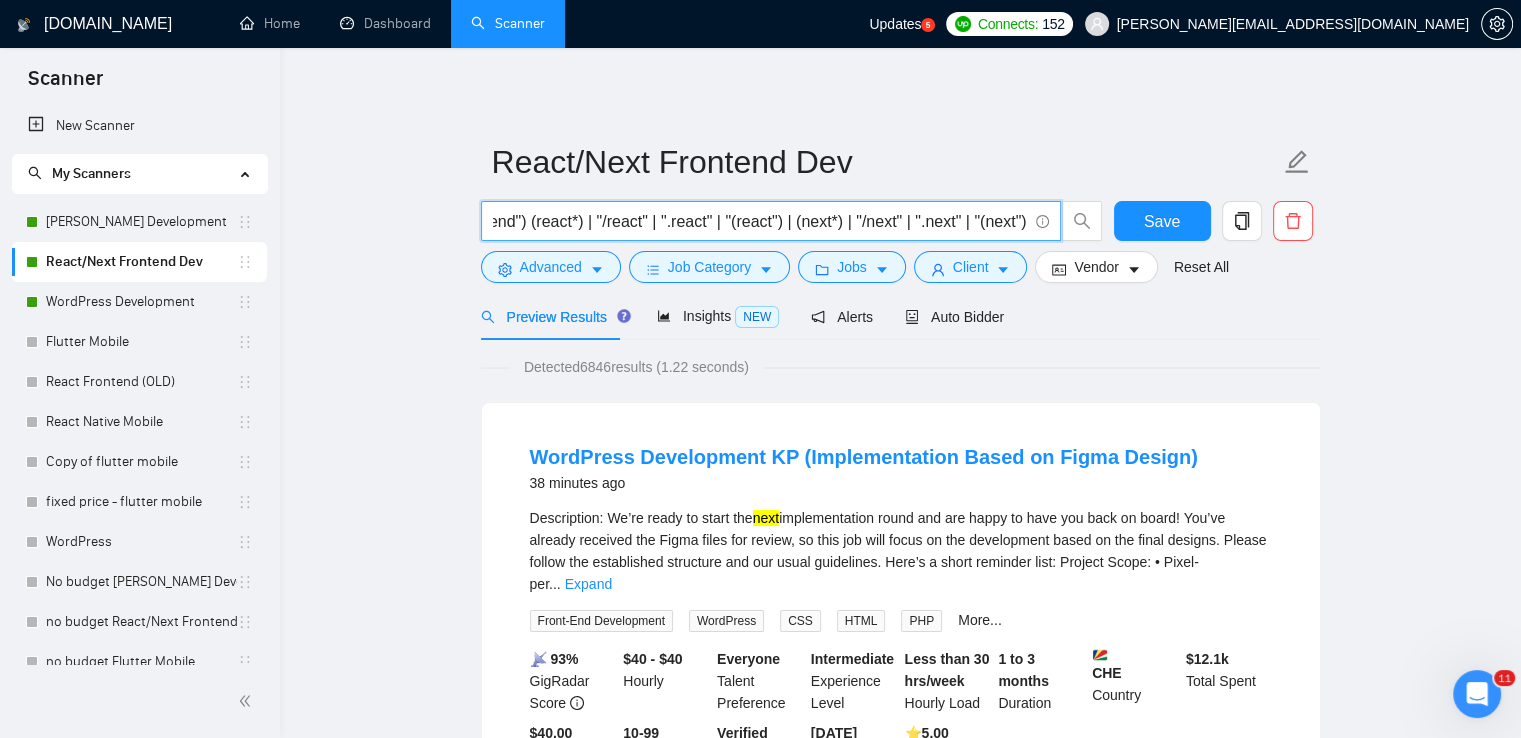 drag, startPoint x: 783, startPoint y: 222, endPoint x: 1038, endPoint y: 221, distance: 255.00197 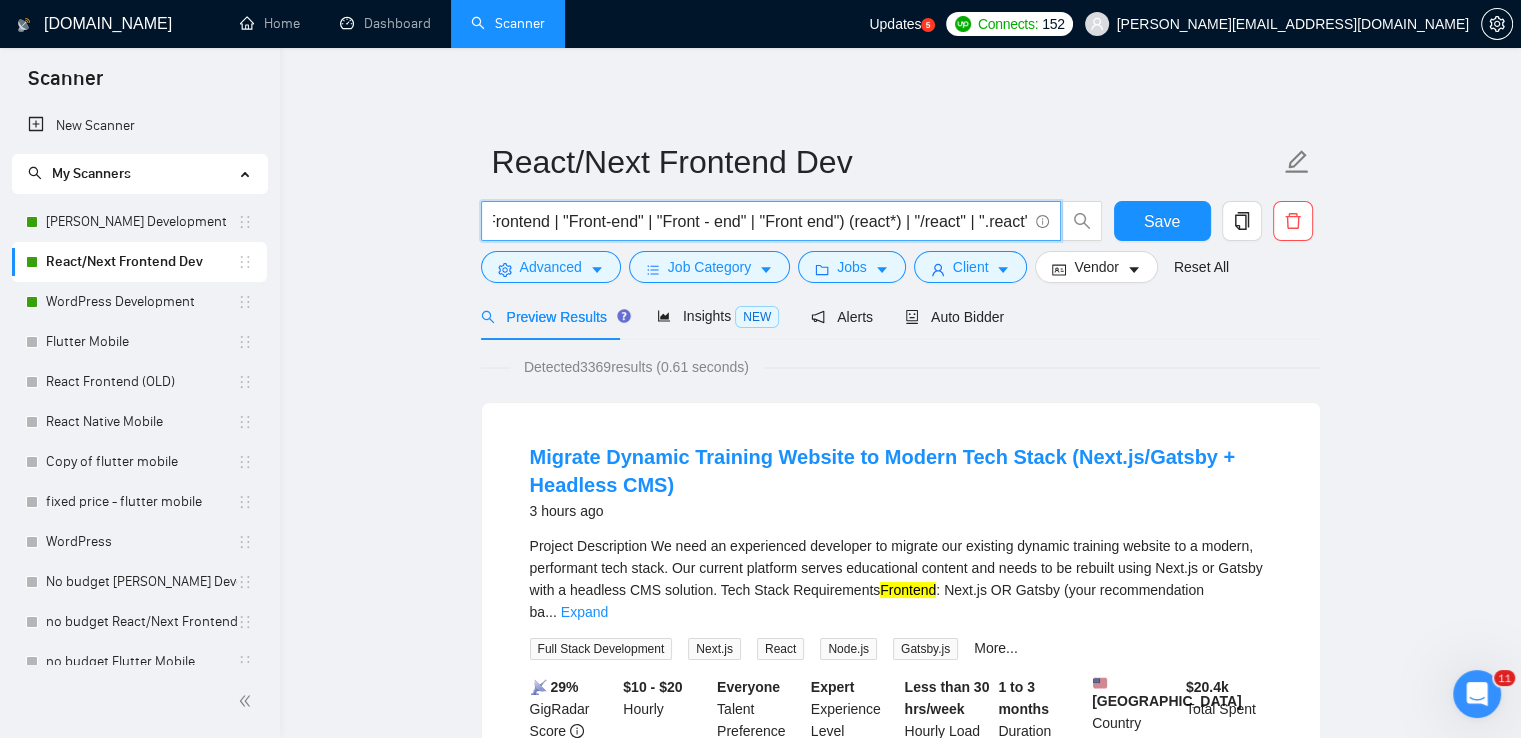 scroll, scrollTop: 0, scrollLeft: 0, axis: both 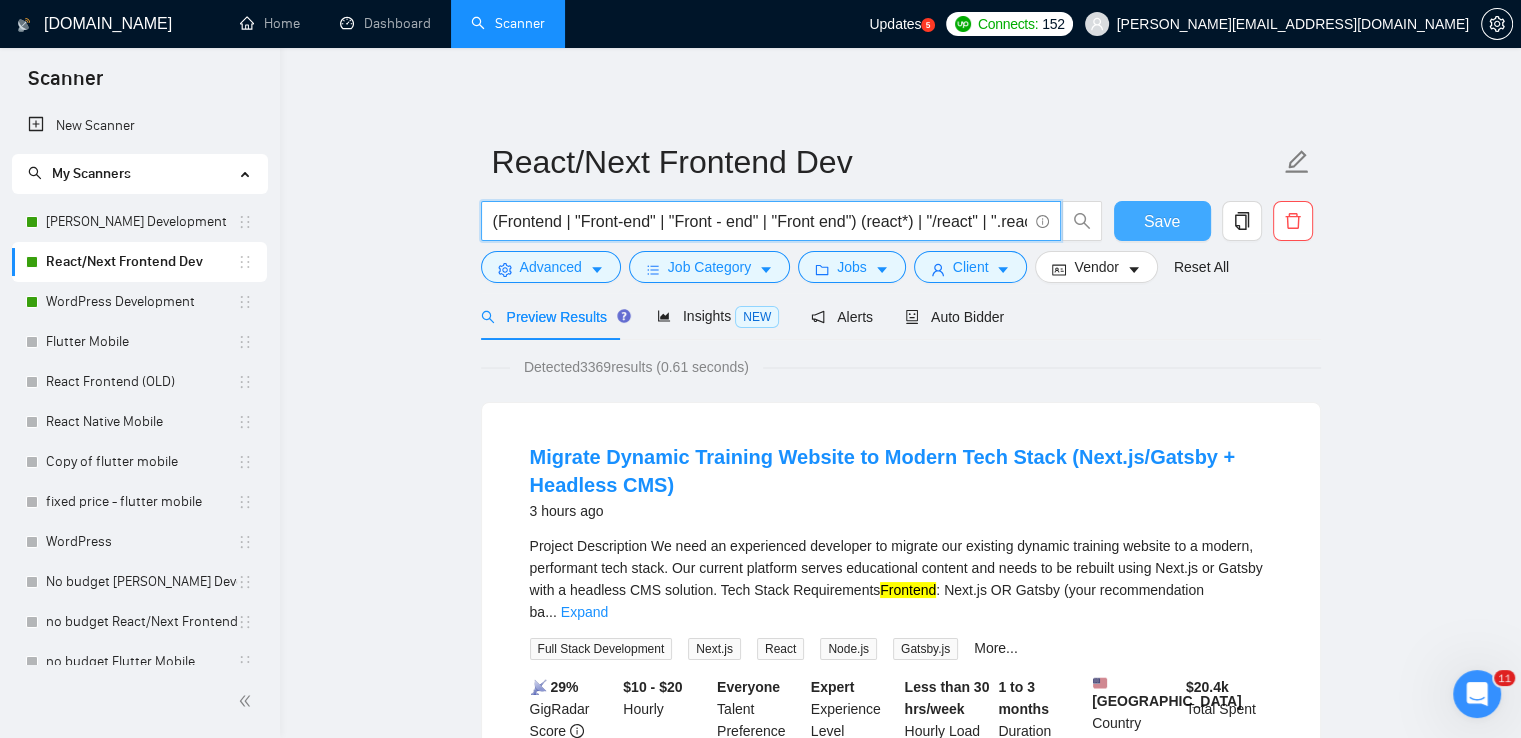 type on "(Frontend | "Front-end" | "Front - end" | "Front end") (react*) | "/react" | ".react" | "(react")" 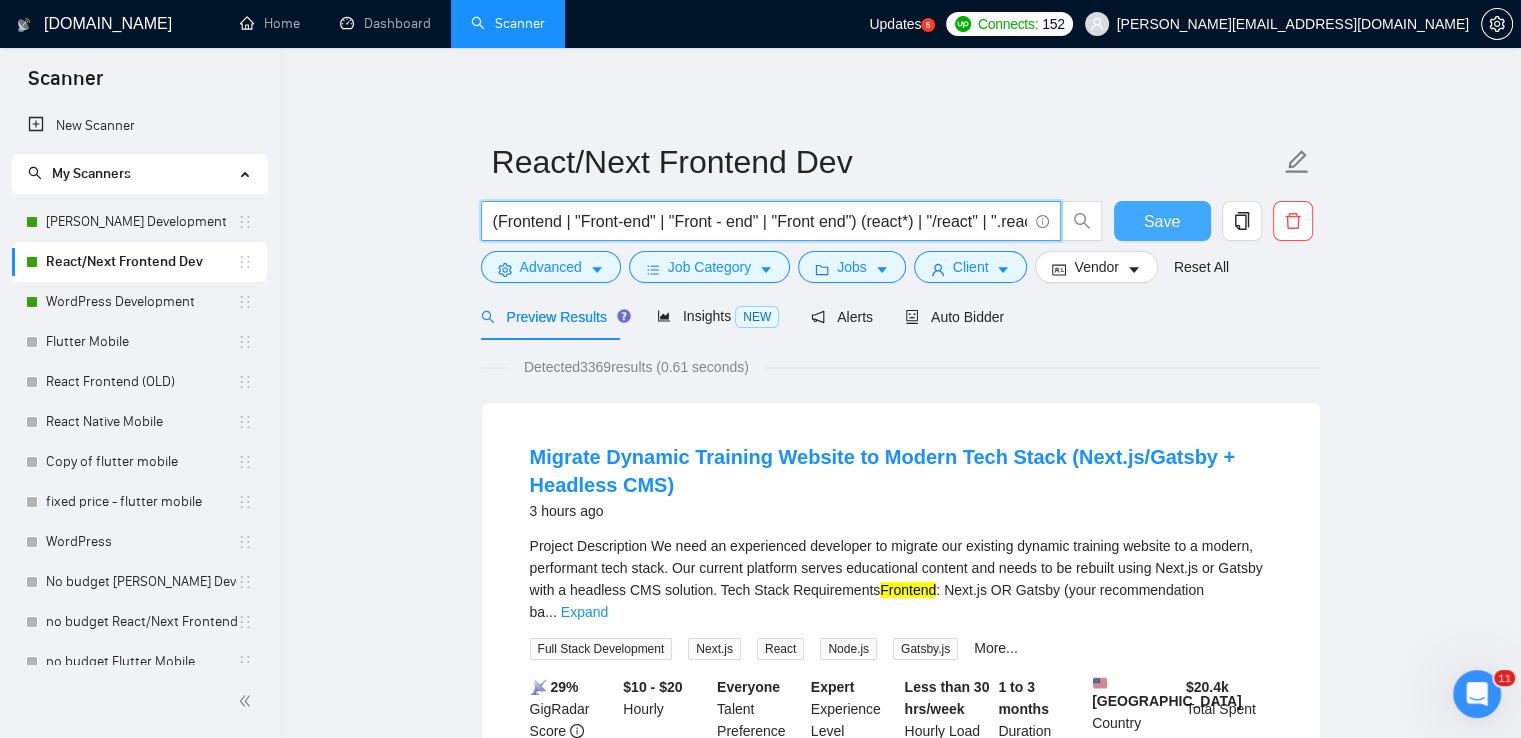 click on "Save" at bounding box center (1162, 221) 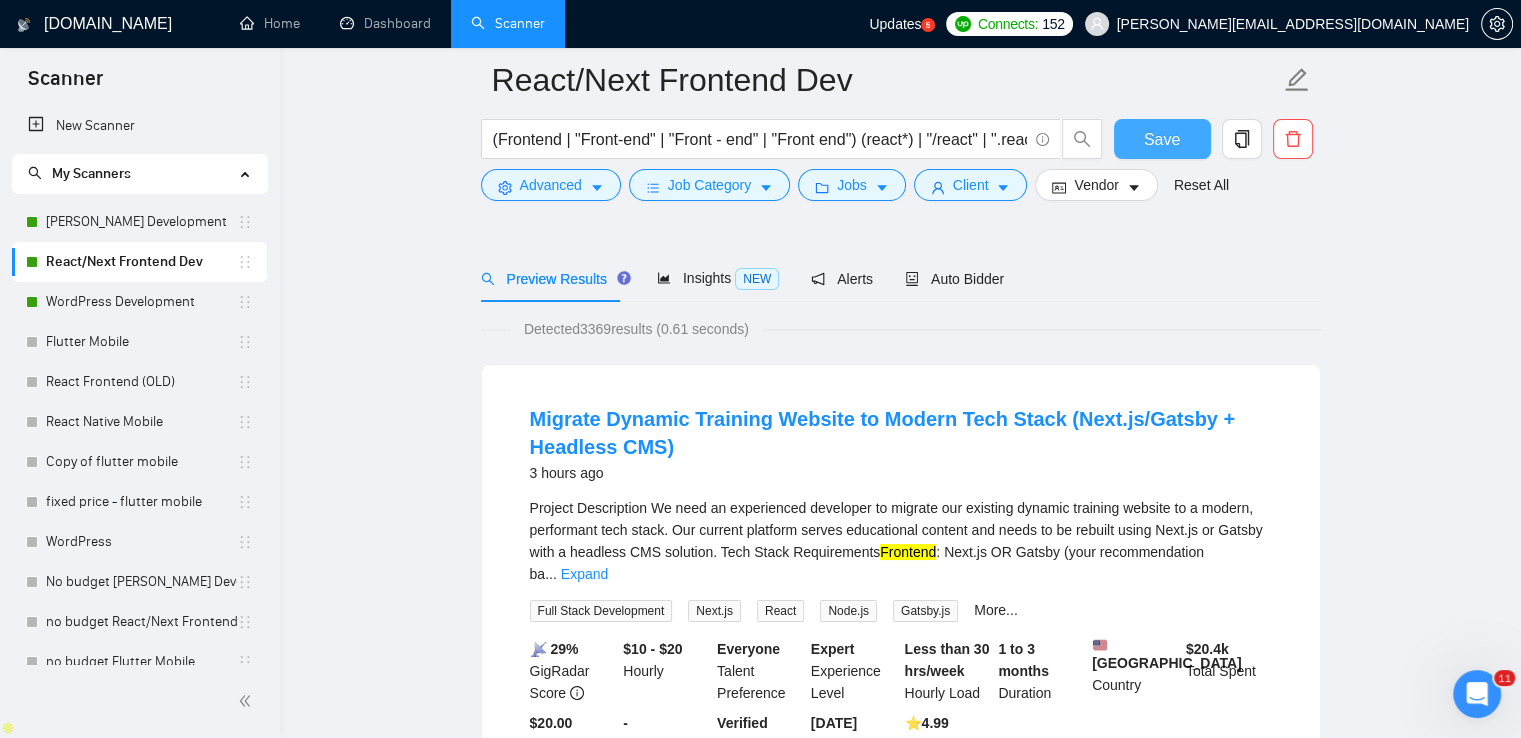 scroll, scrollTop: 100, scrollLeft: 0, axis: vertical 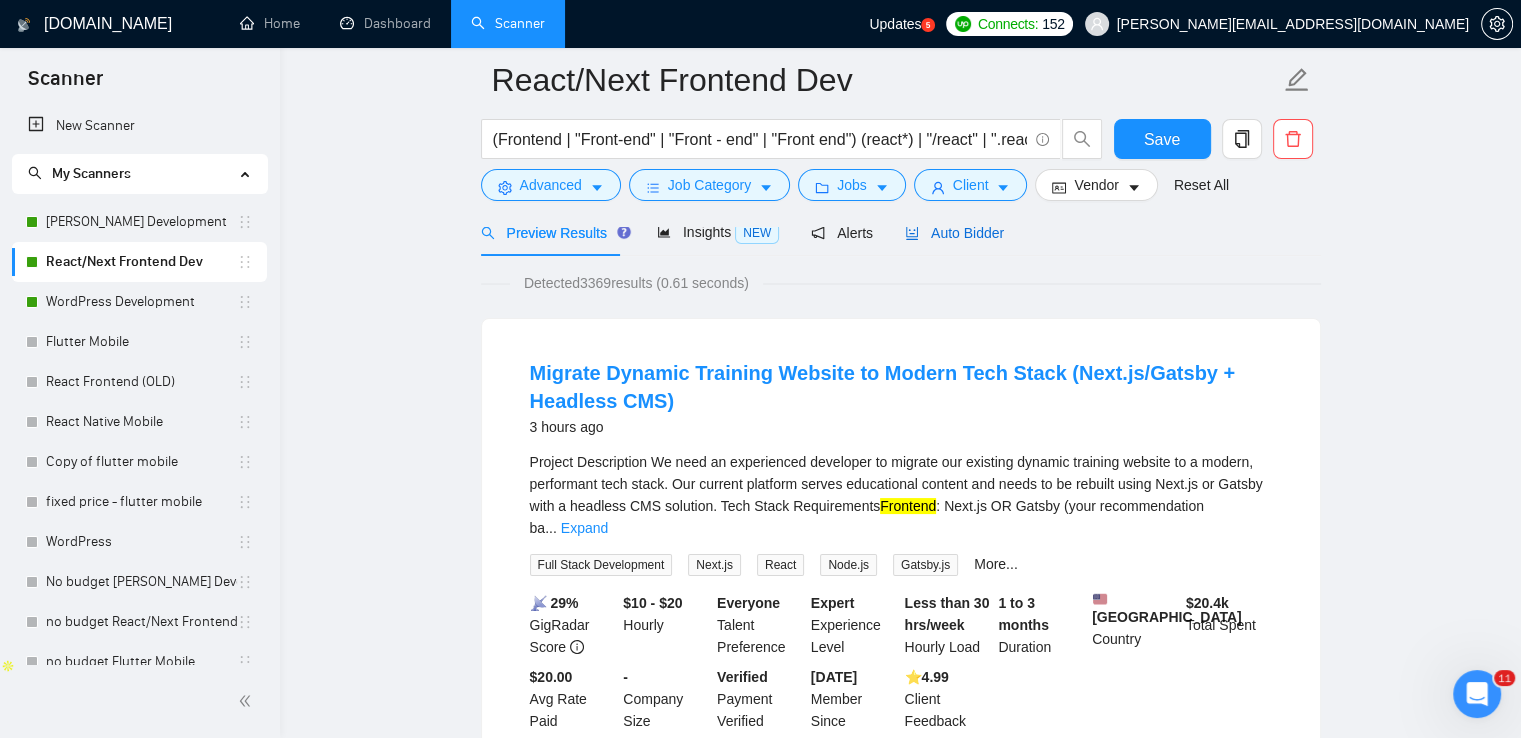 click on "Auto Bidder" at bounding box center [954, 233] 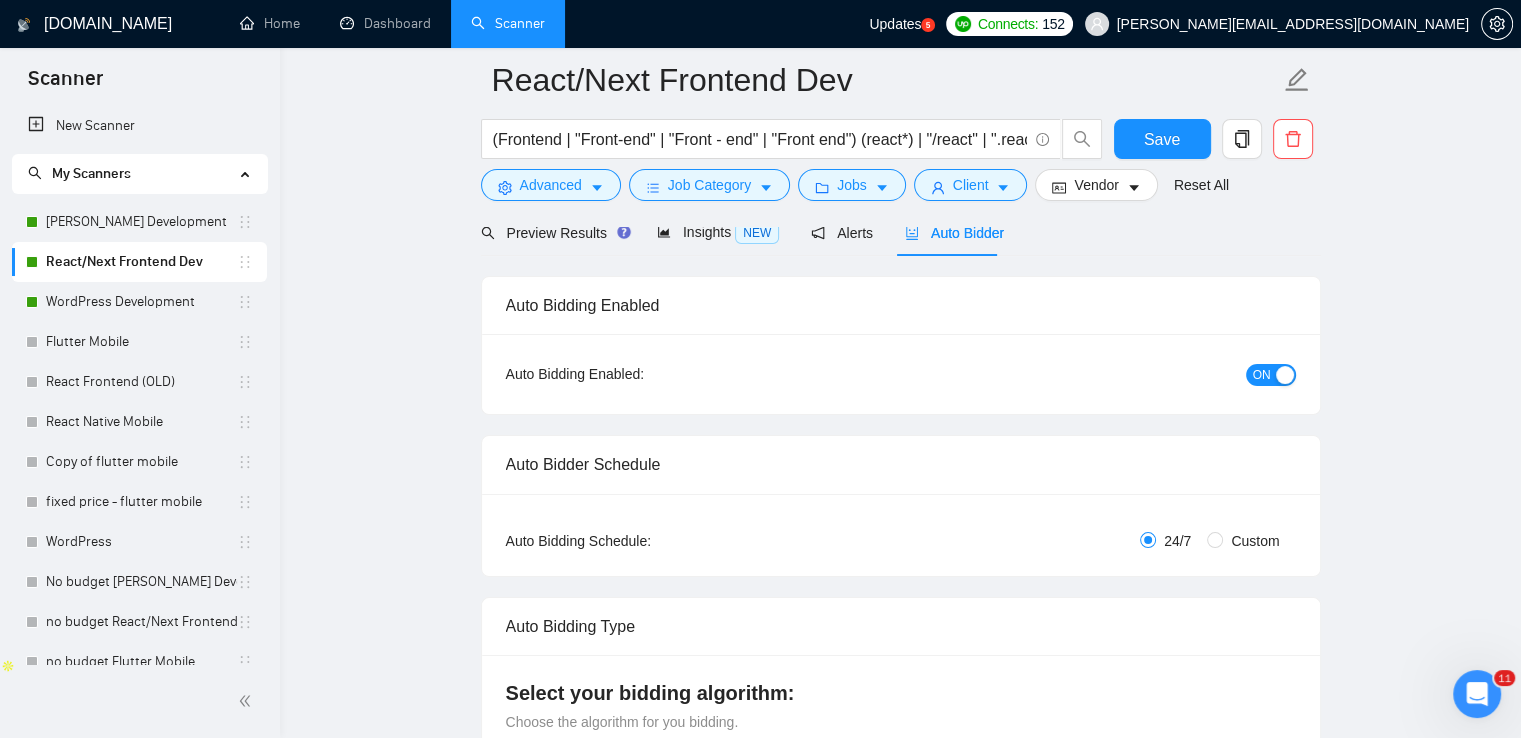 type 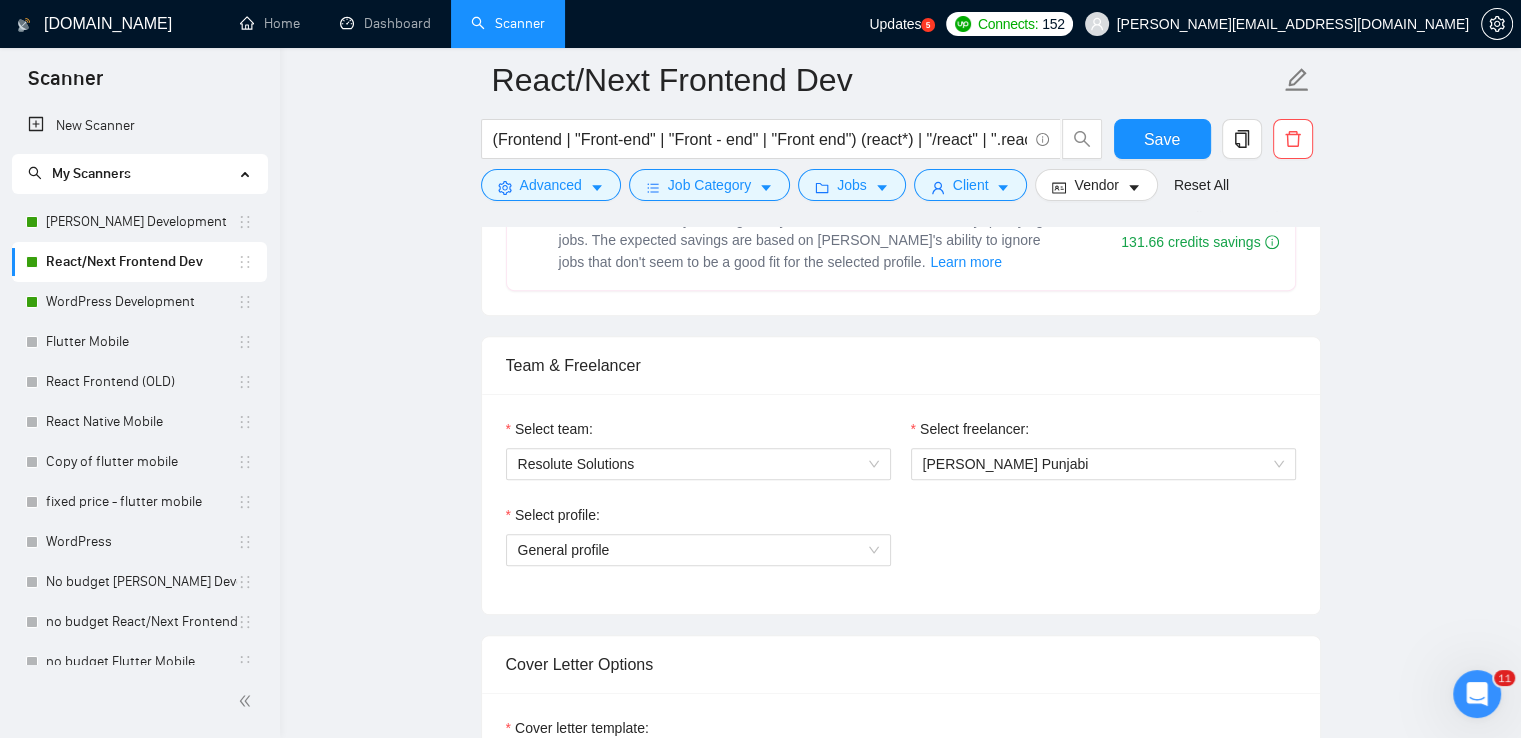scroll, scrollTop: 1000, scrollLeft: 0, axis: vertical 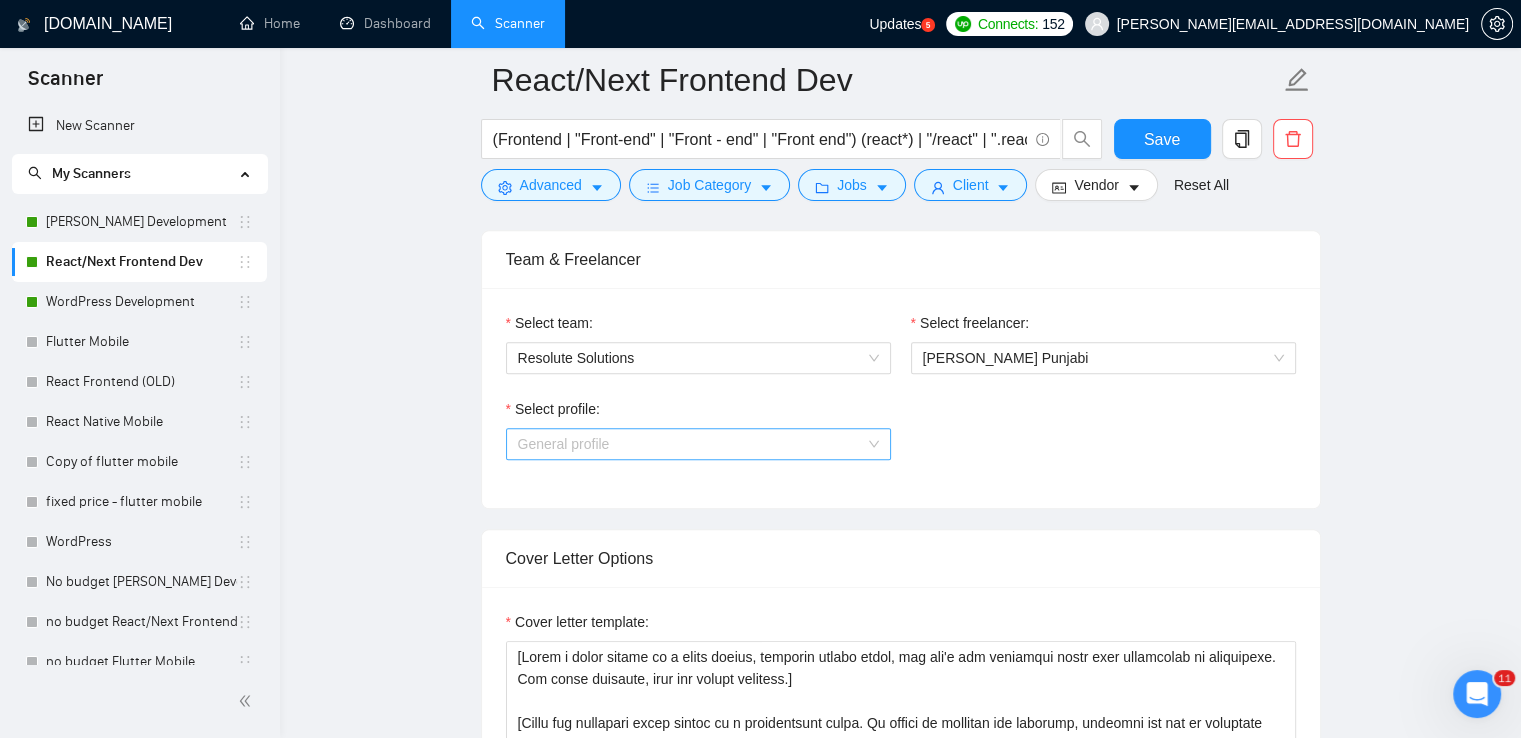 click on "General profile" at bounding box center (698, 444) 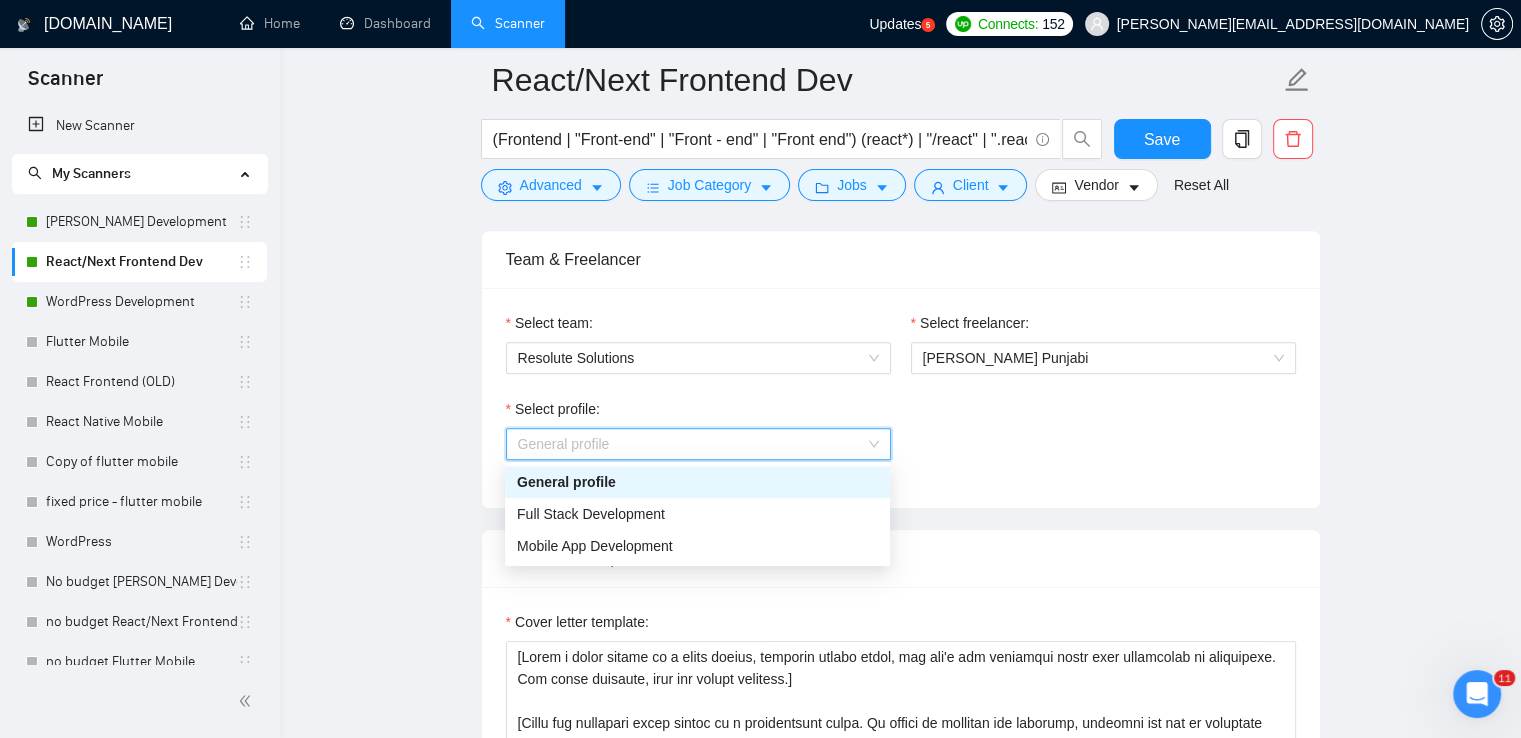 click on "Select profile: General profile" at bounding box center [901, 441] 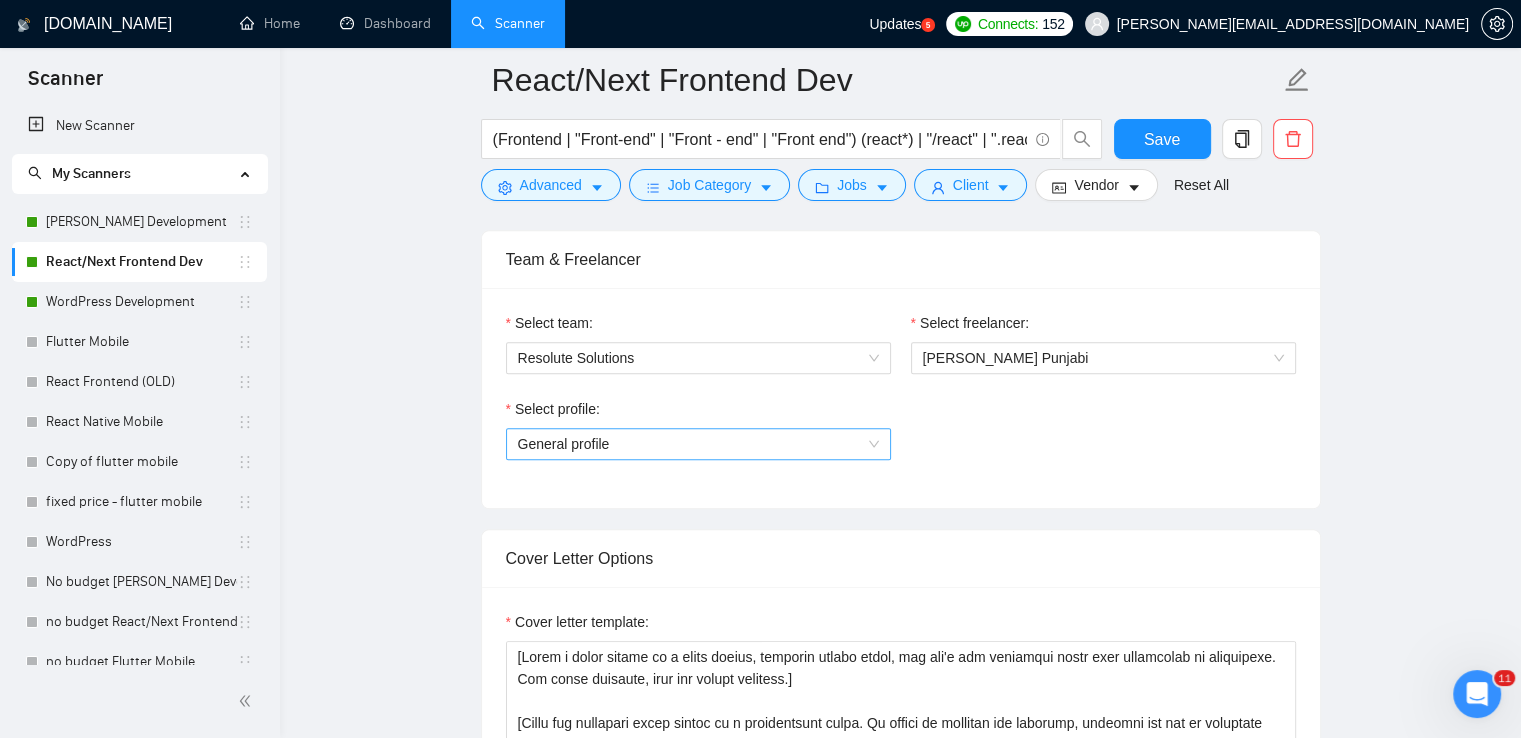 click on "General profile" at bounding box center [698, 444] 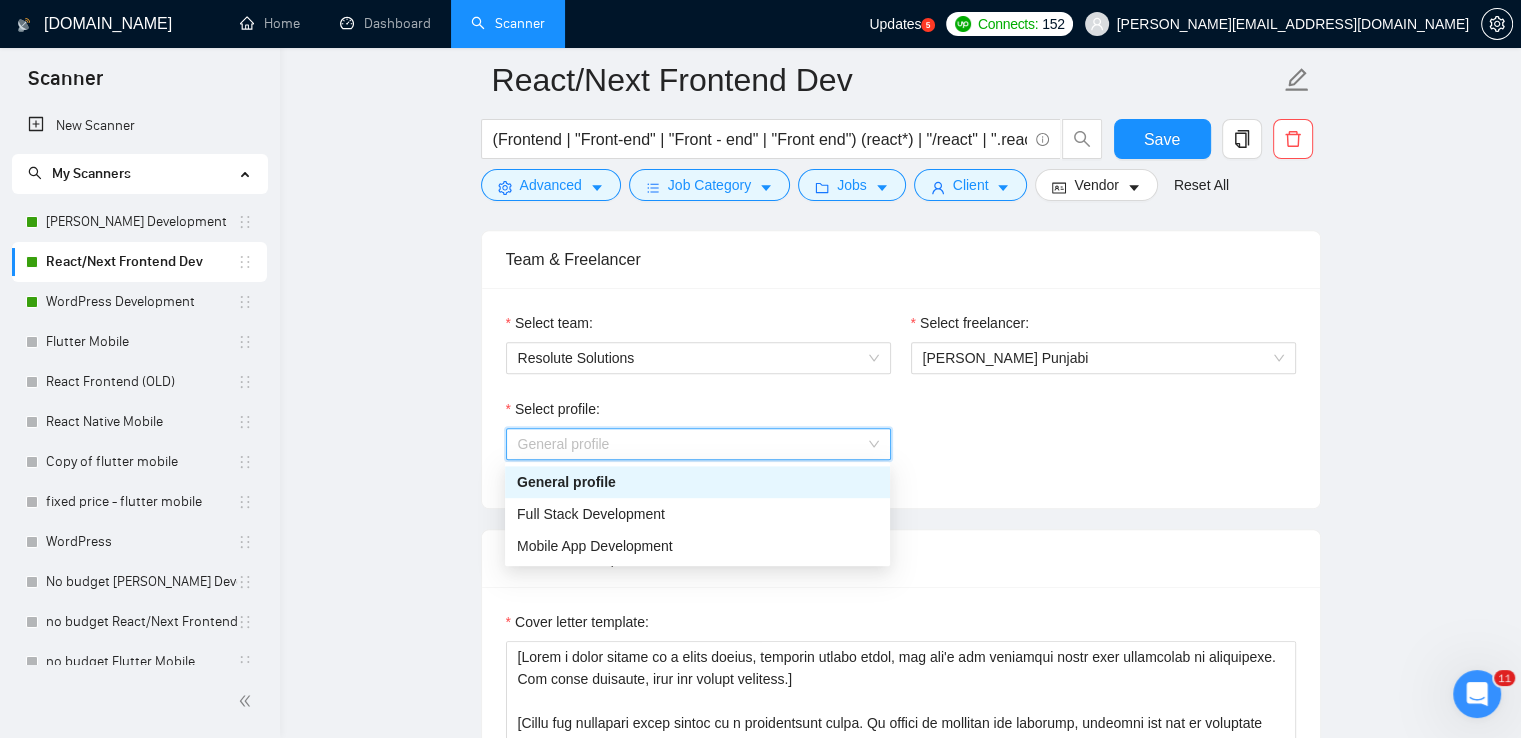 click on "General profile" at bounding box center [698, 444] 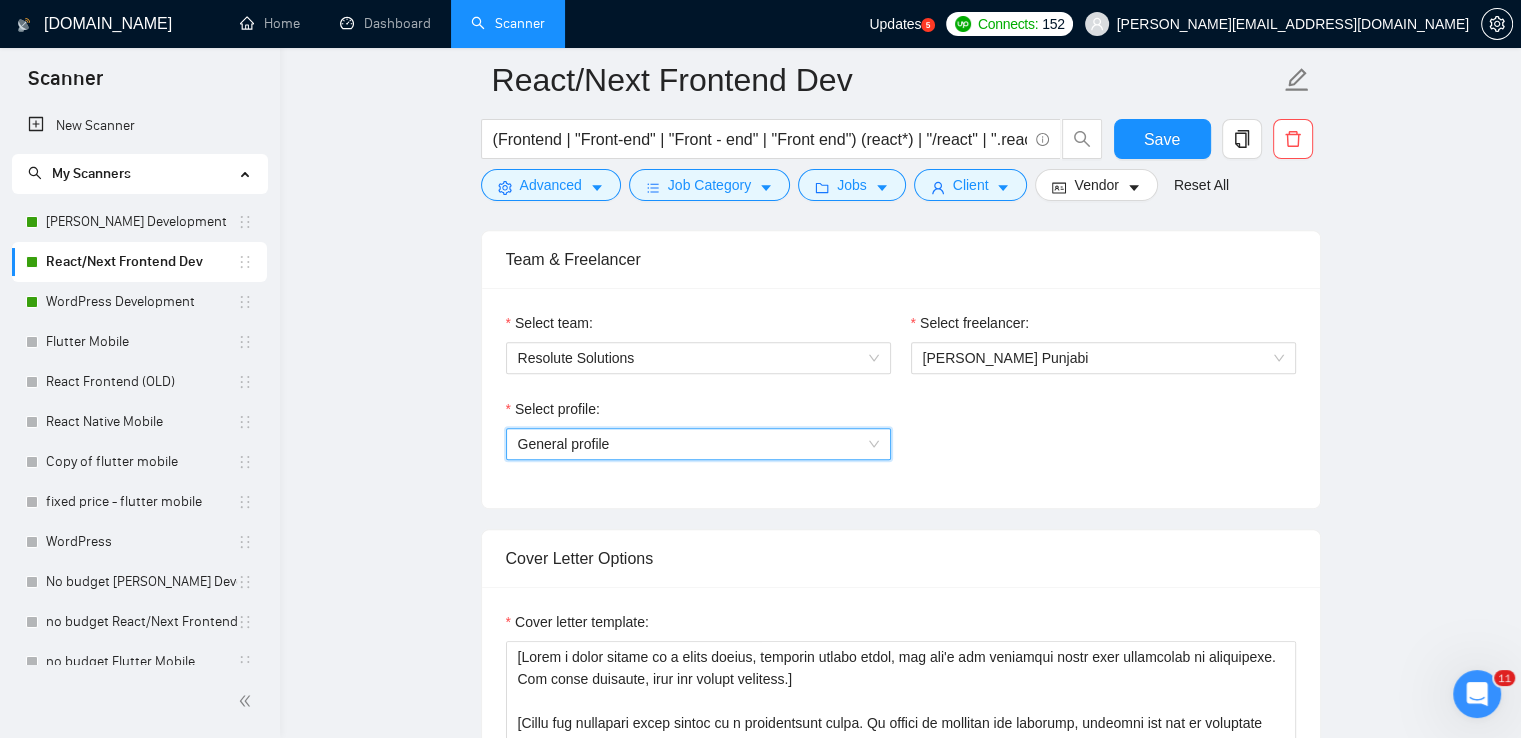 click on "Select profile: General profile General profile" at bounding box center [901, 441] 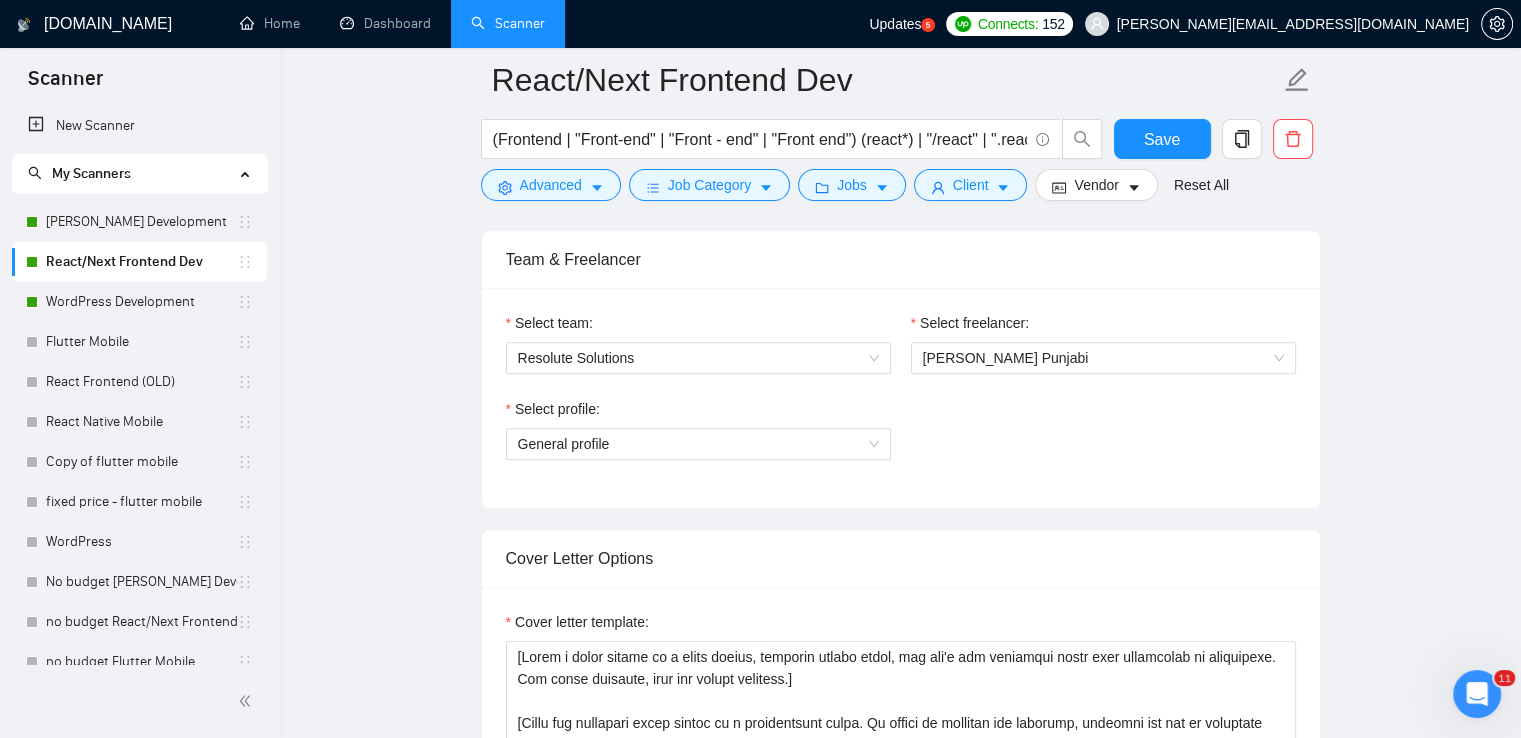 click on "Select profile: General profile" at bounding box center (901, 441) 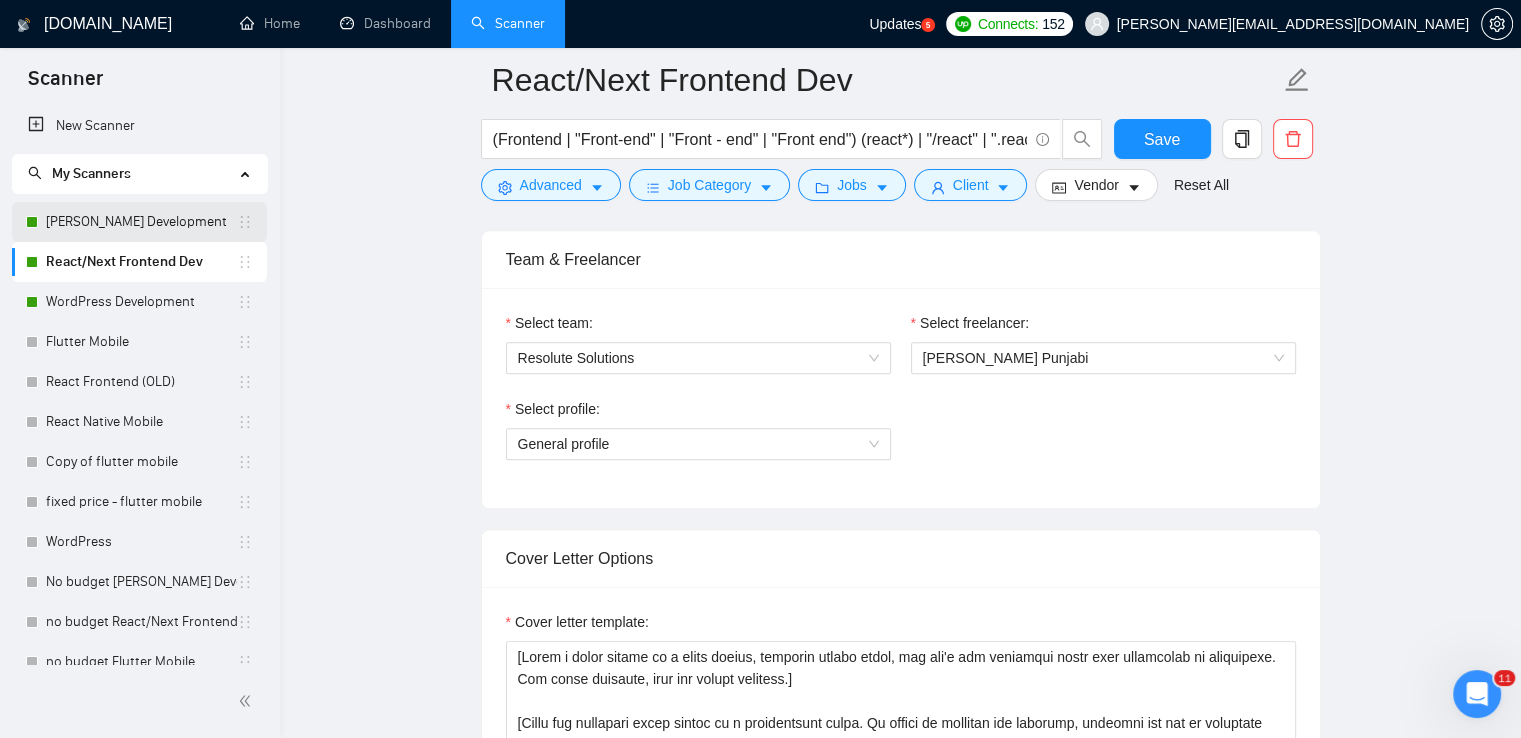 click on "[PERSON_NAME] Development" at bounding box center [141, 222] 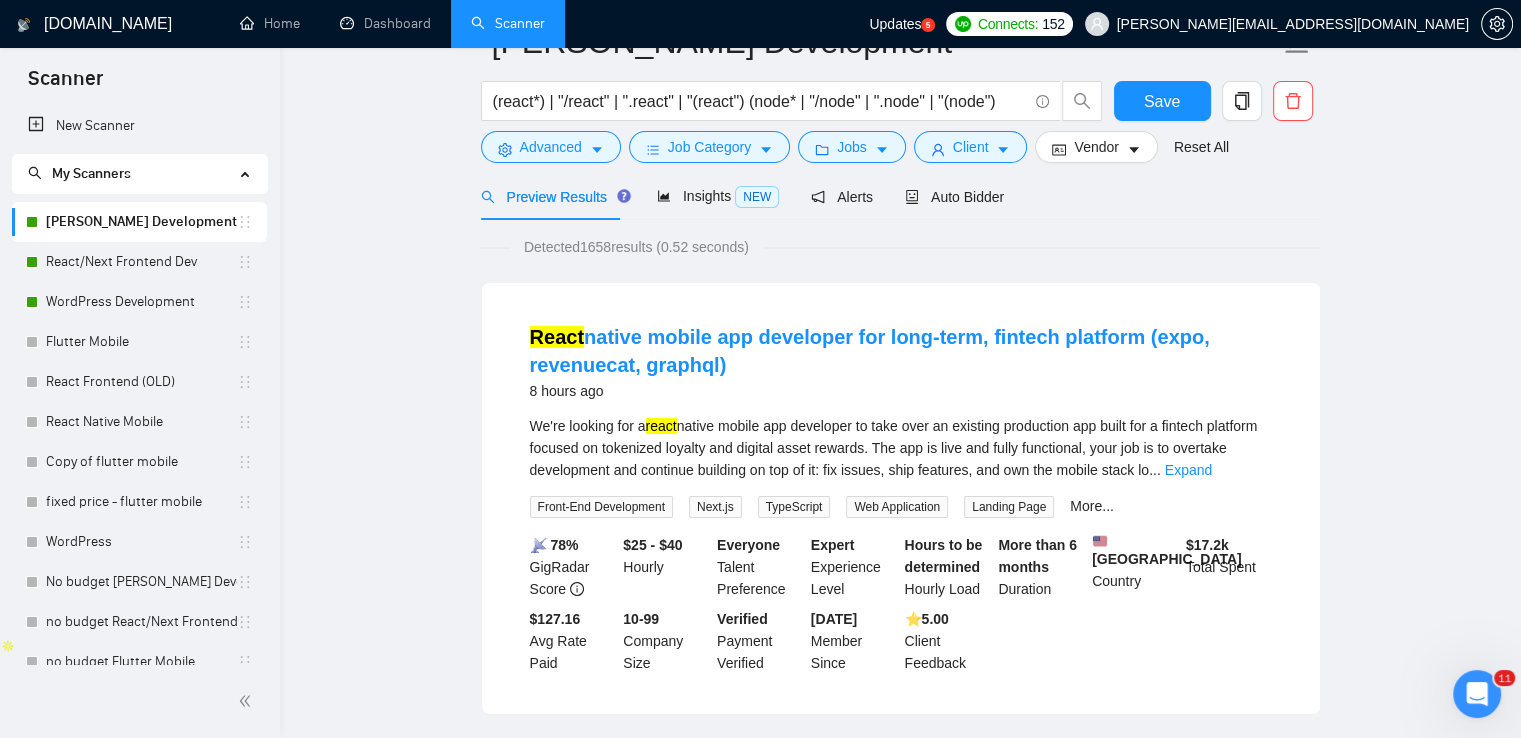 scroll, scrollTop: 0, scrollLeft: 0, axis: both 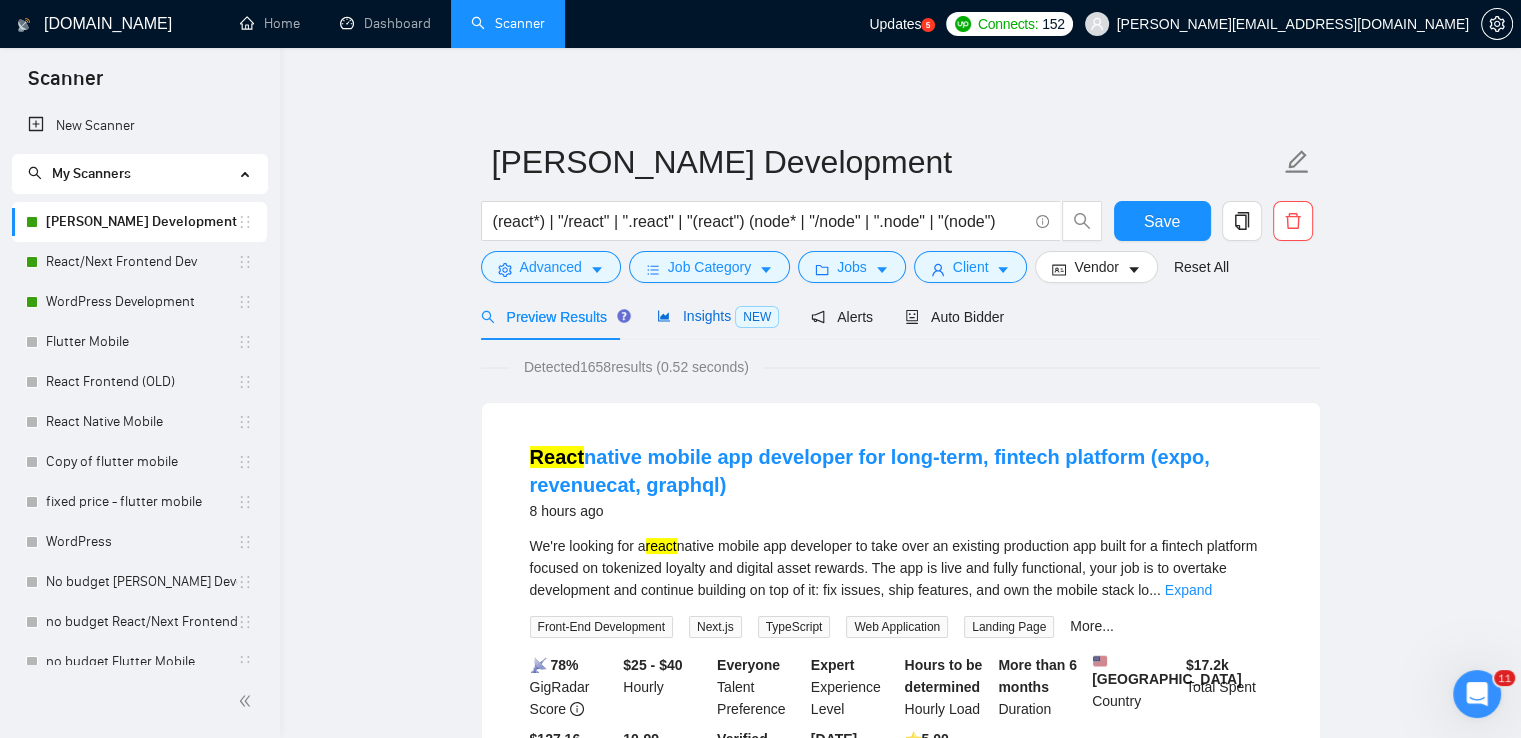 click on "Insights NEW" at bounding box center [718, 316] 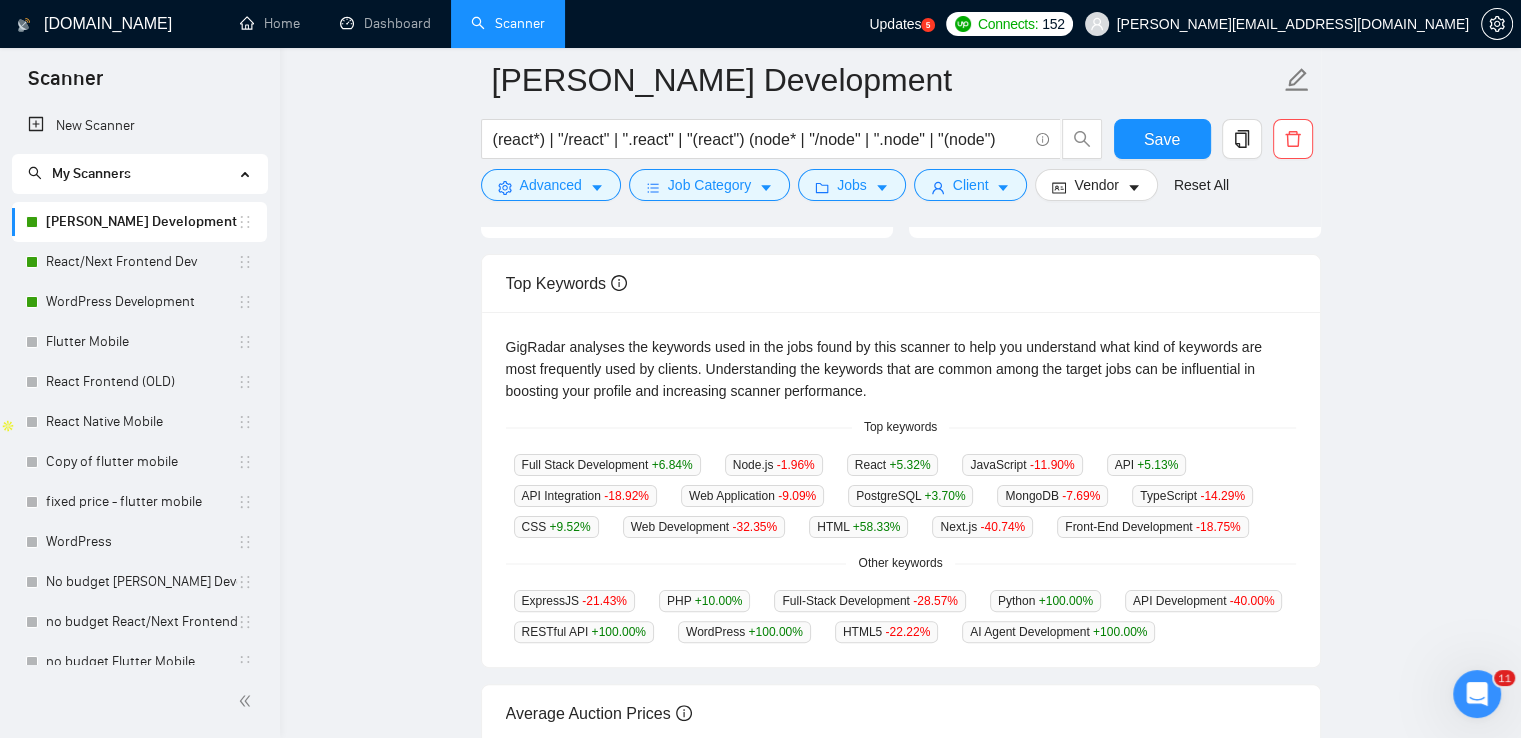 scroll, scrollTop: 300, scrollLeft: 0, axis: vertical 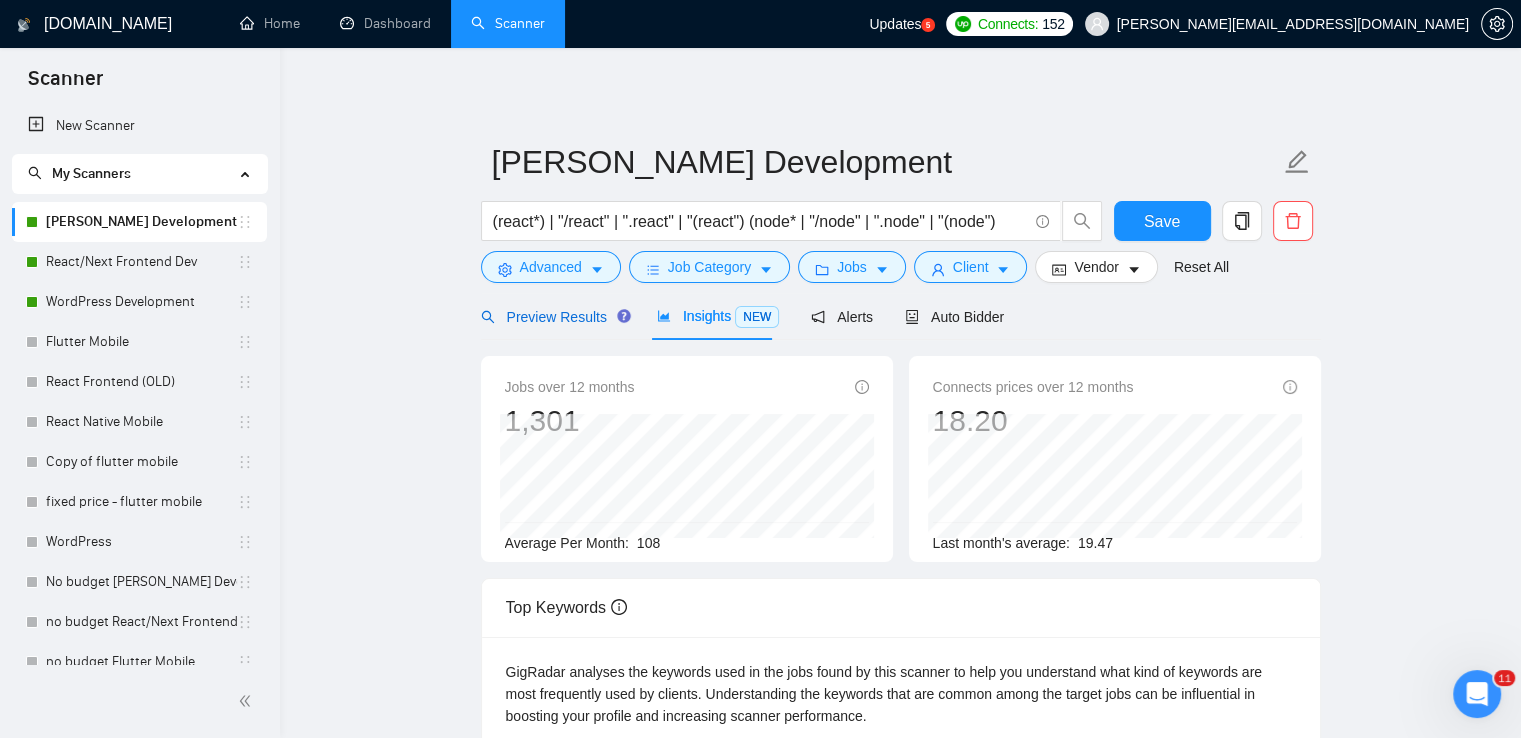 click on "Preview Results" at bounding box center (553, 317) 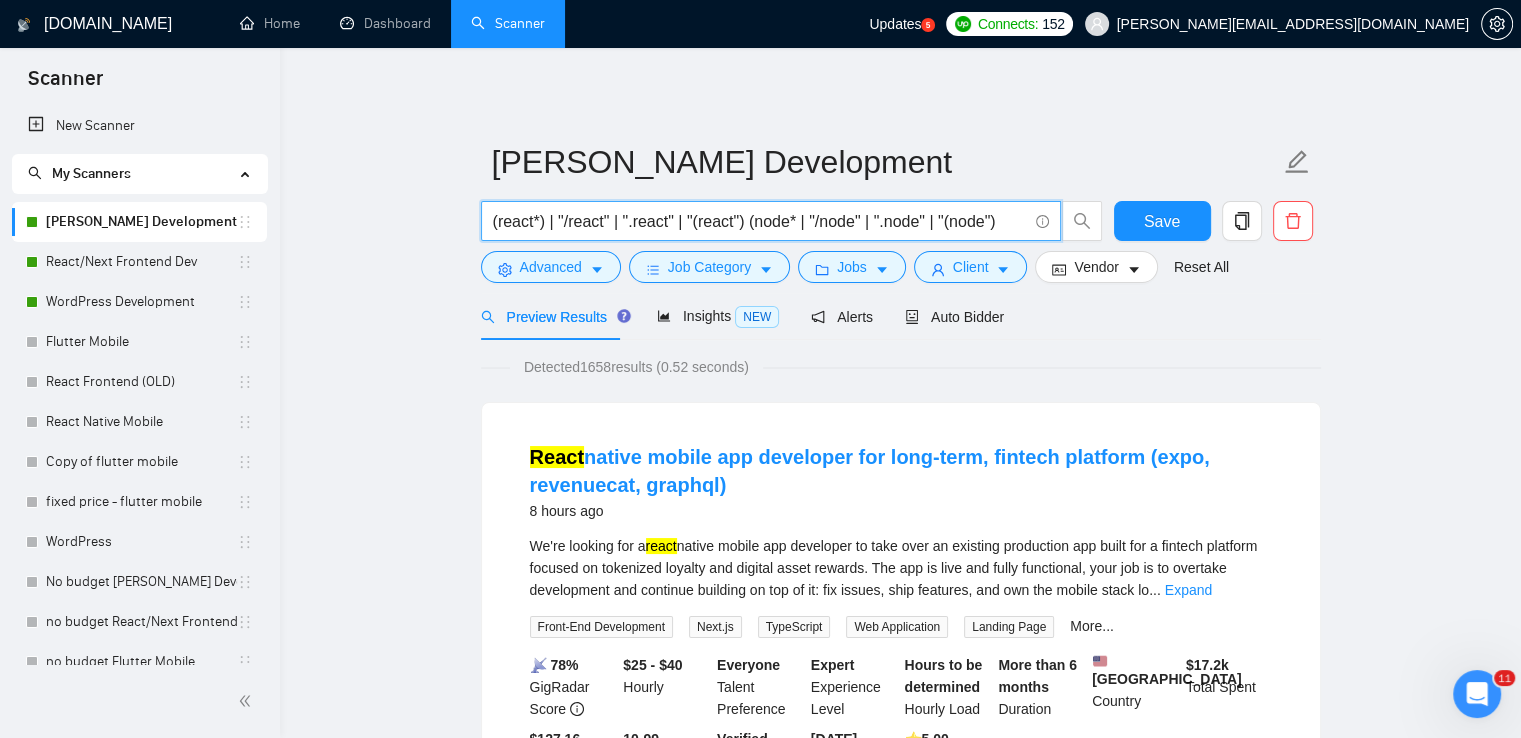 click on "(react*) | "/react" | ".react" | "(react") (node* | "/node" | ".node" | "(node")" at bounding box center [760, 221] 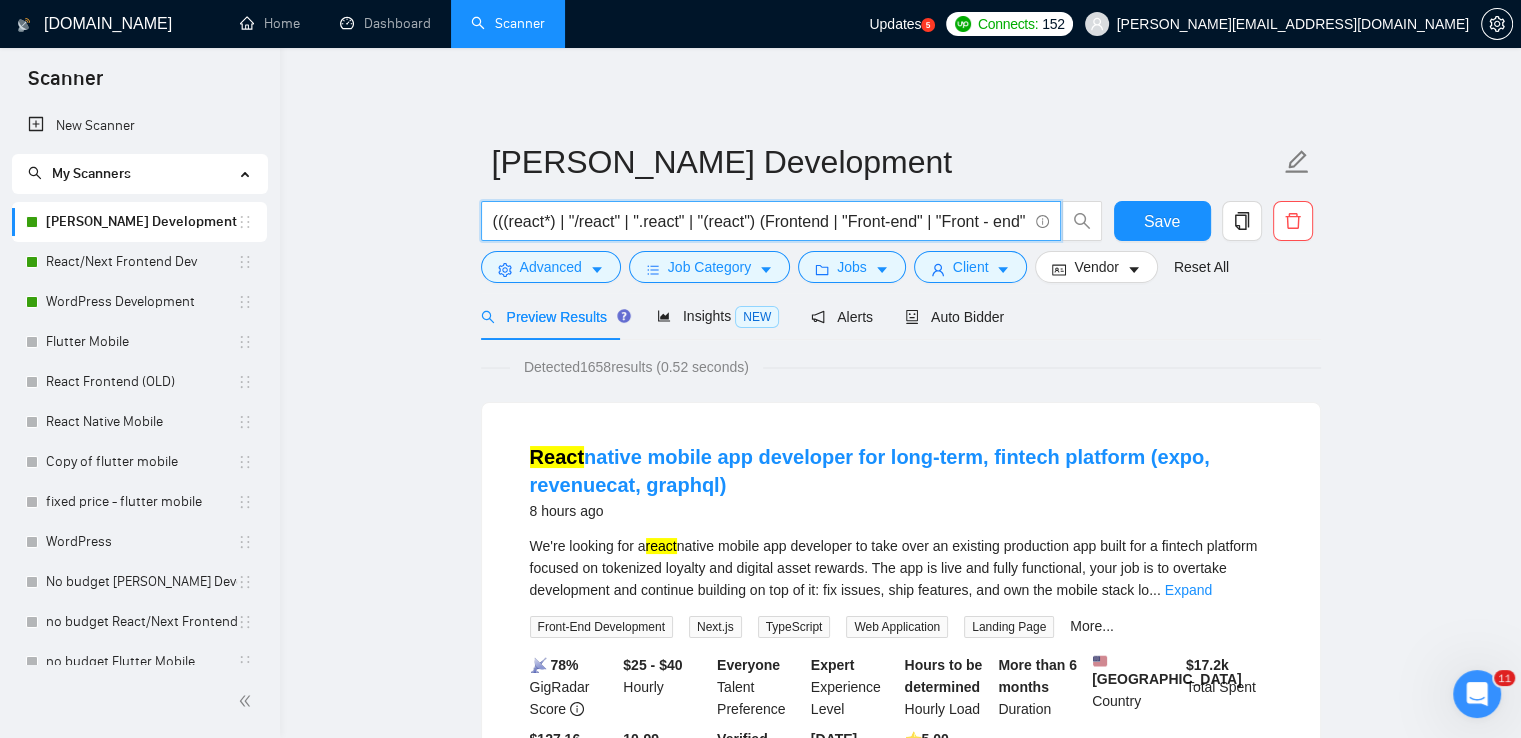 scroll, scrollTop: 0, scrollLeft: 736, axis: horizontal 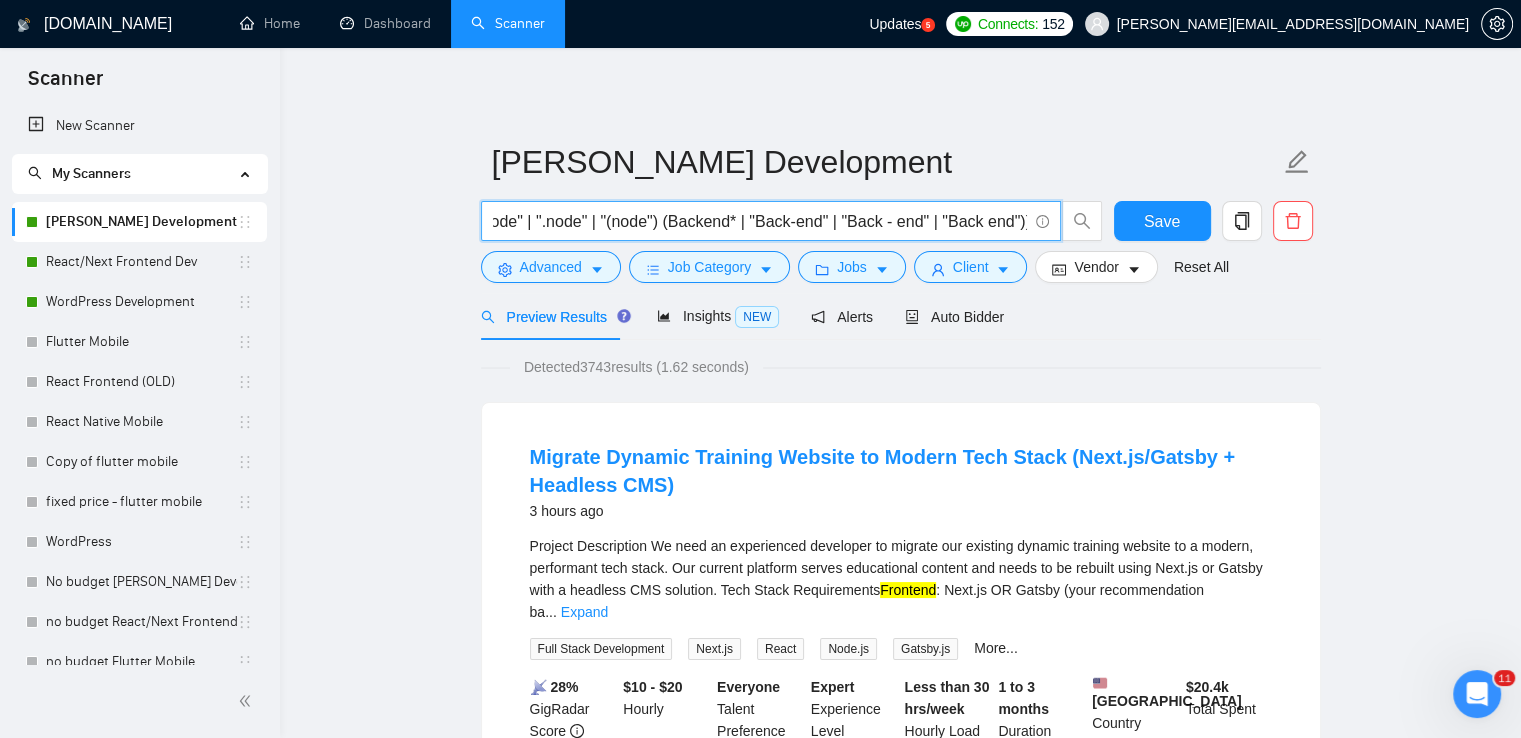click on "(((react*) | "/react" | ".react" | "(react") (Frontend | "Front-end" | "Front - end" | "Front end")) | ((node* | "/node" | ".node" | "(node") (Backend* | "Back-end" | "Back - end" | "Back end"))" at bounding box center (760, 221) 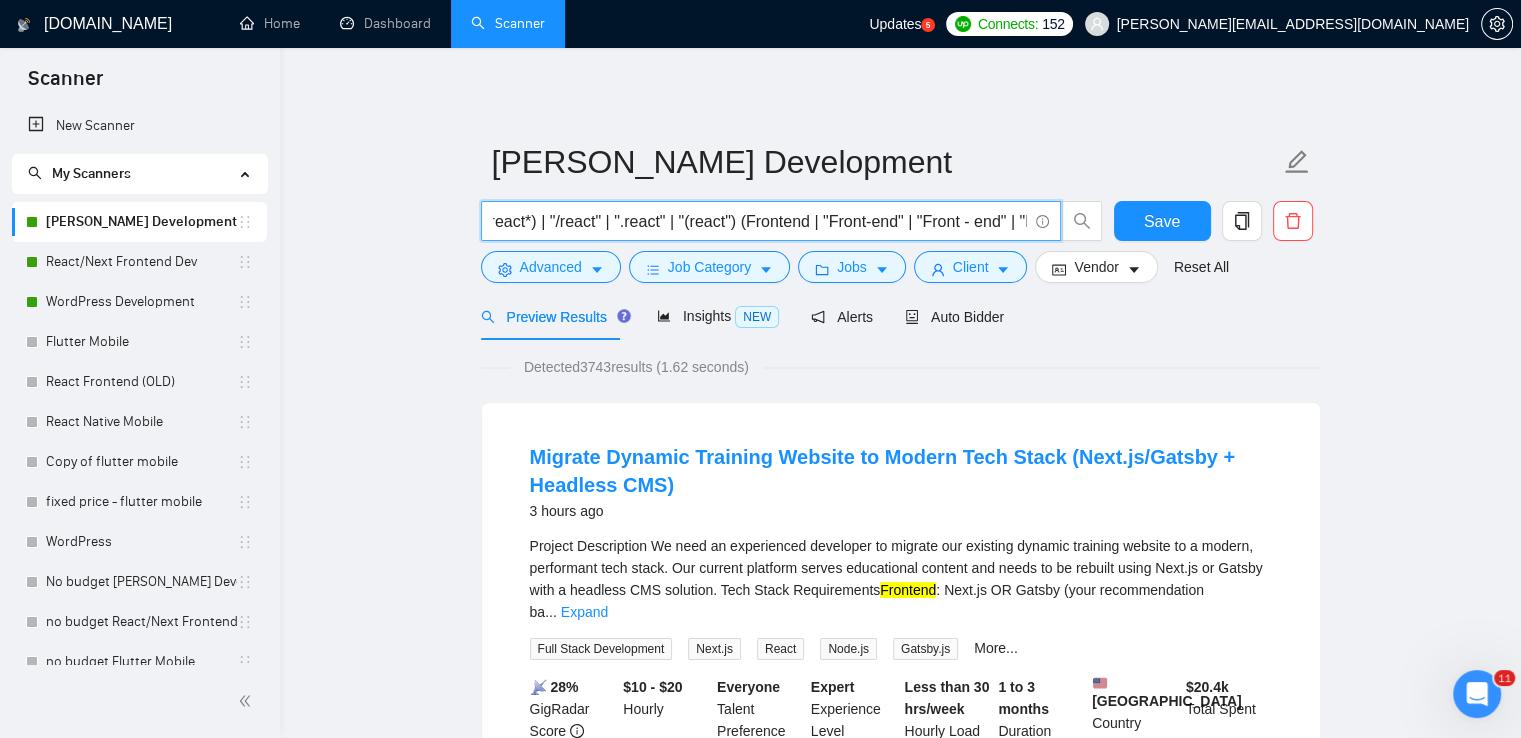scroll, scrollTop: 0, scrollLeft: 0, axis: both 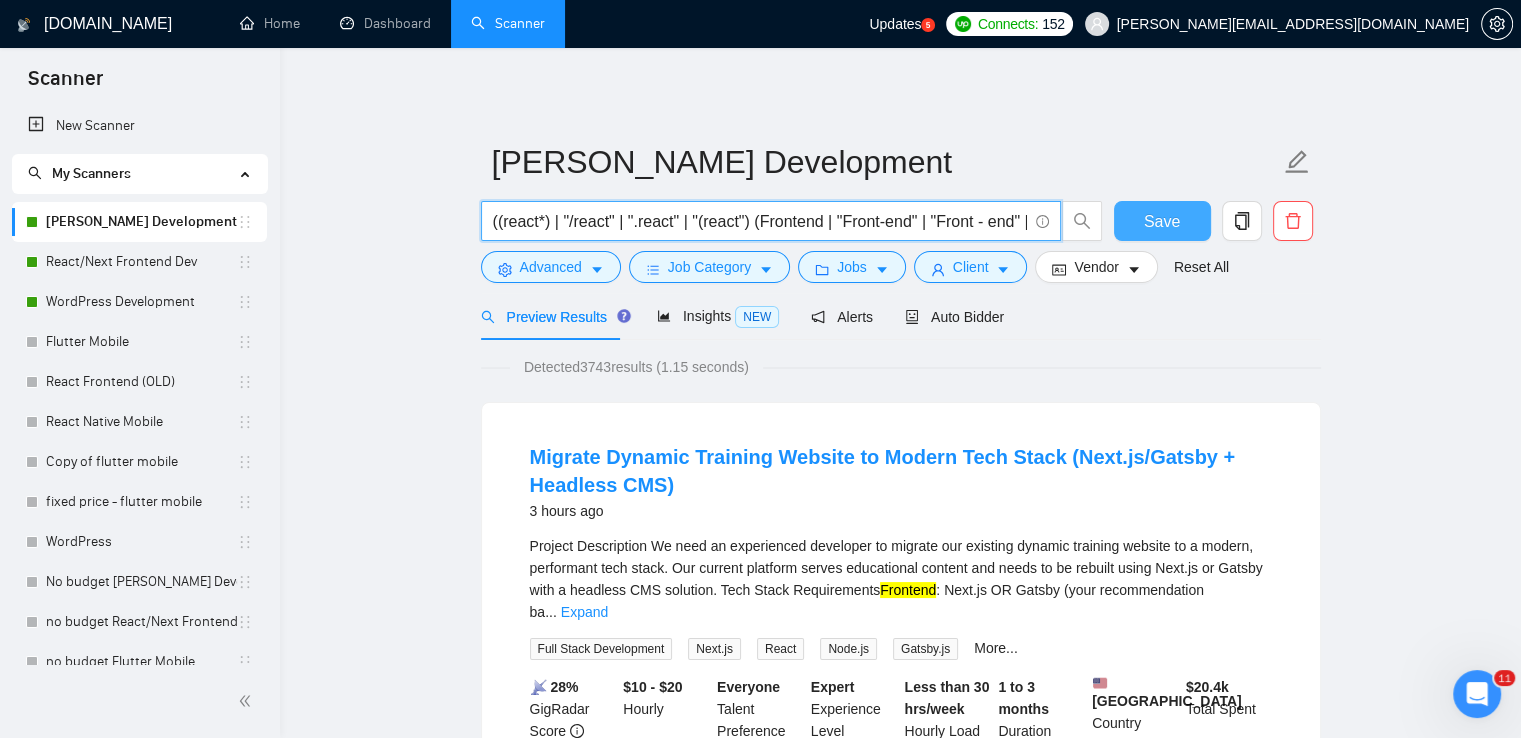 type on "((react*) | "/react" | ".react" | "(react") (Frontend | "Front-end" | "Front - end" | "Front end")) | ((node* | "/node" | ".node" | "(node") (Backend* | "Back-end" | "Back - end" | "Back end"))" 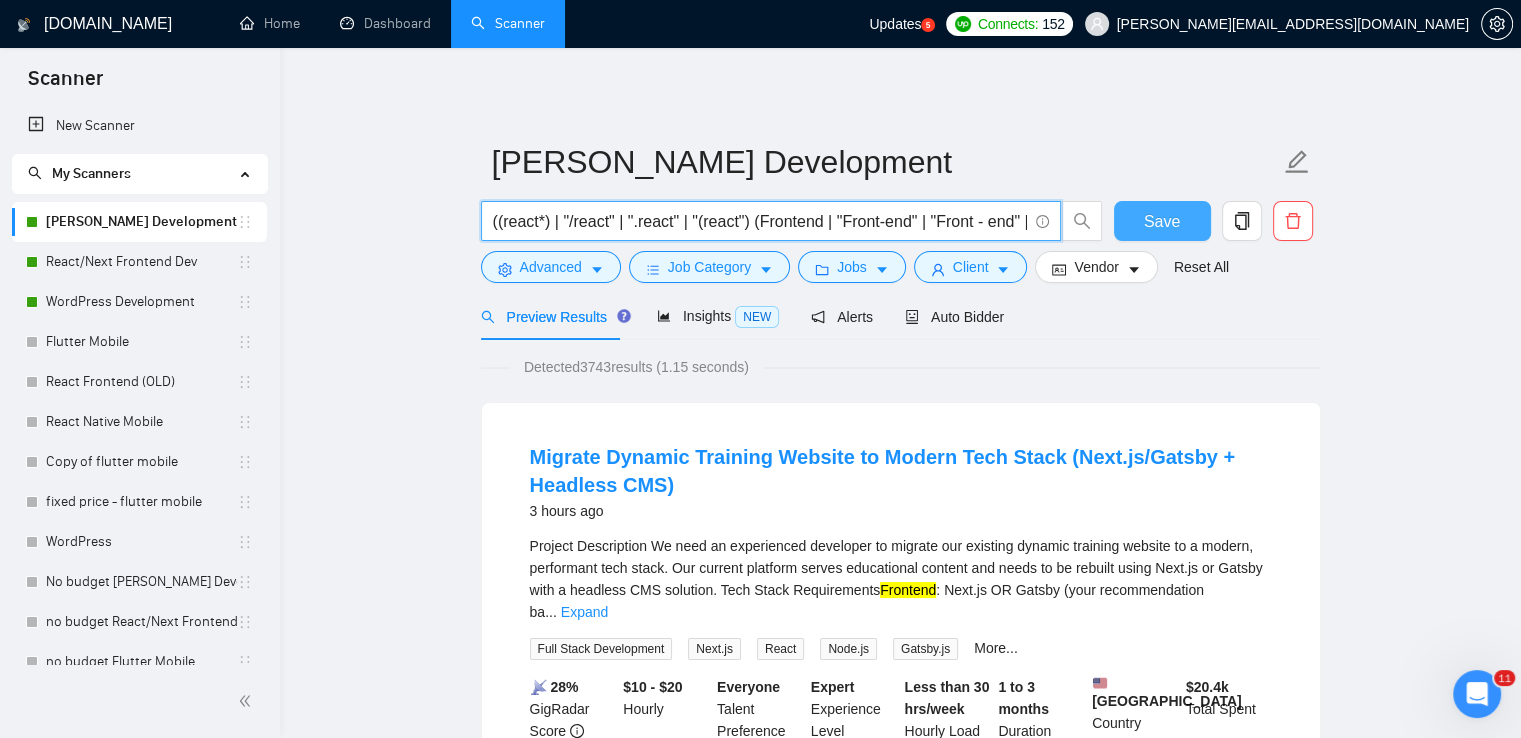 click on "Save" at bounding box center [1162, 221] 